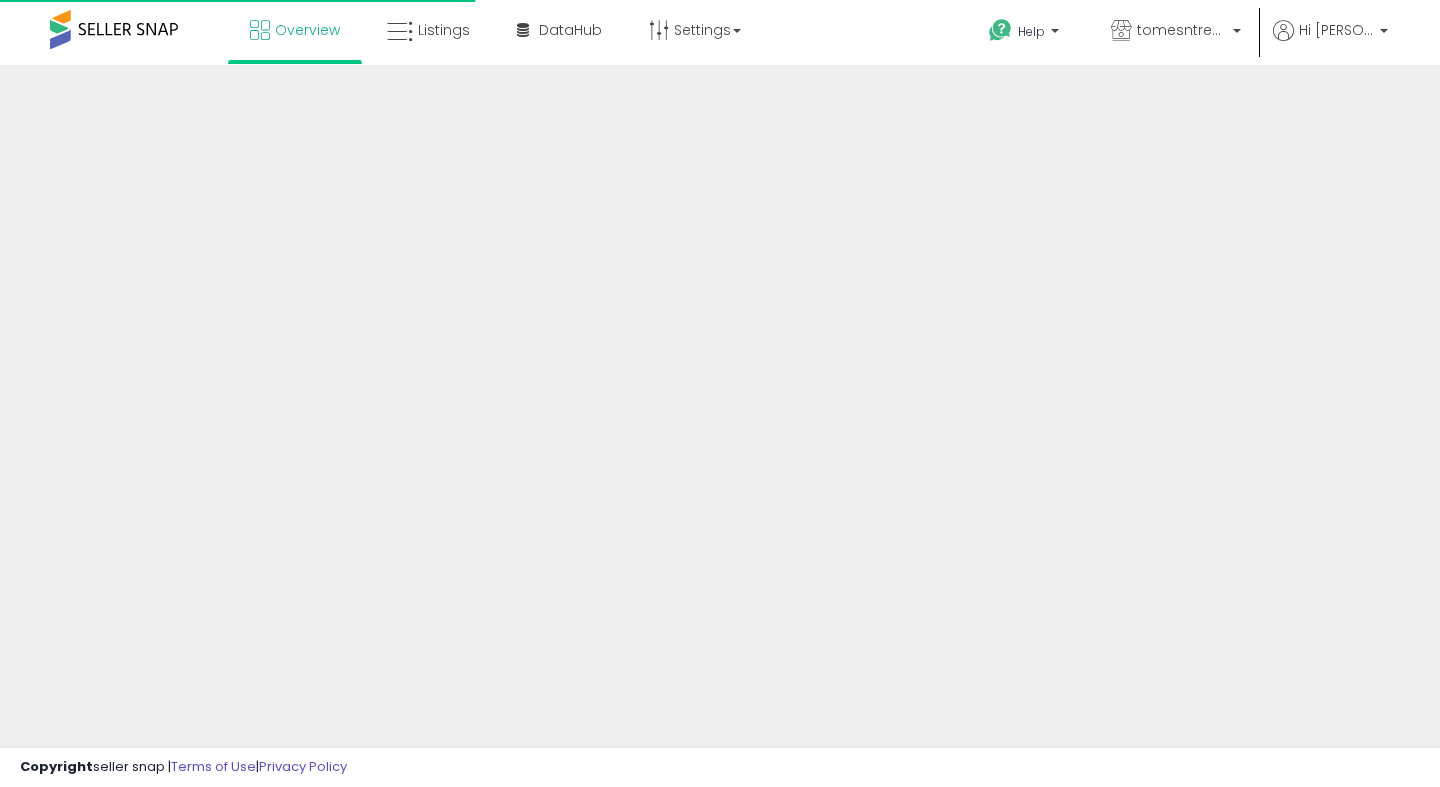 scroll, scrollTop: 0, scrollLeft: 0, axis: both 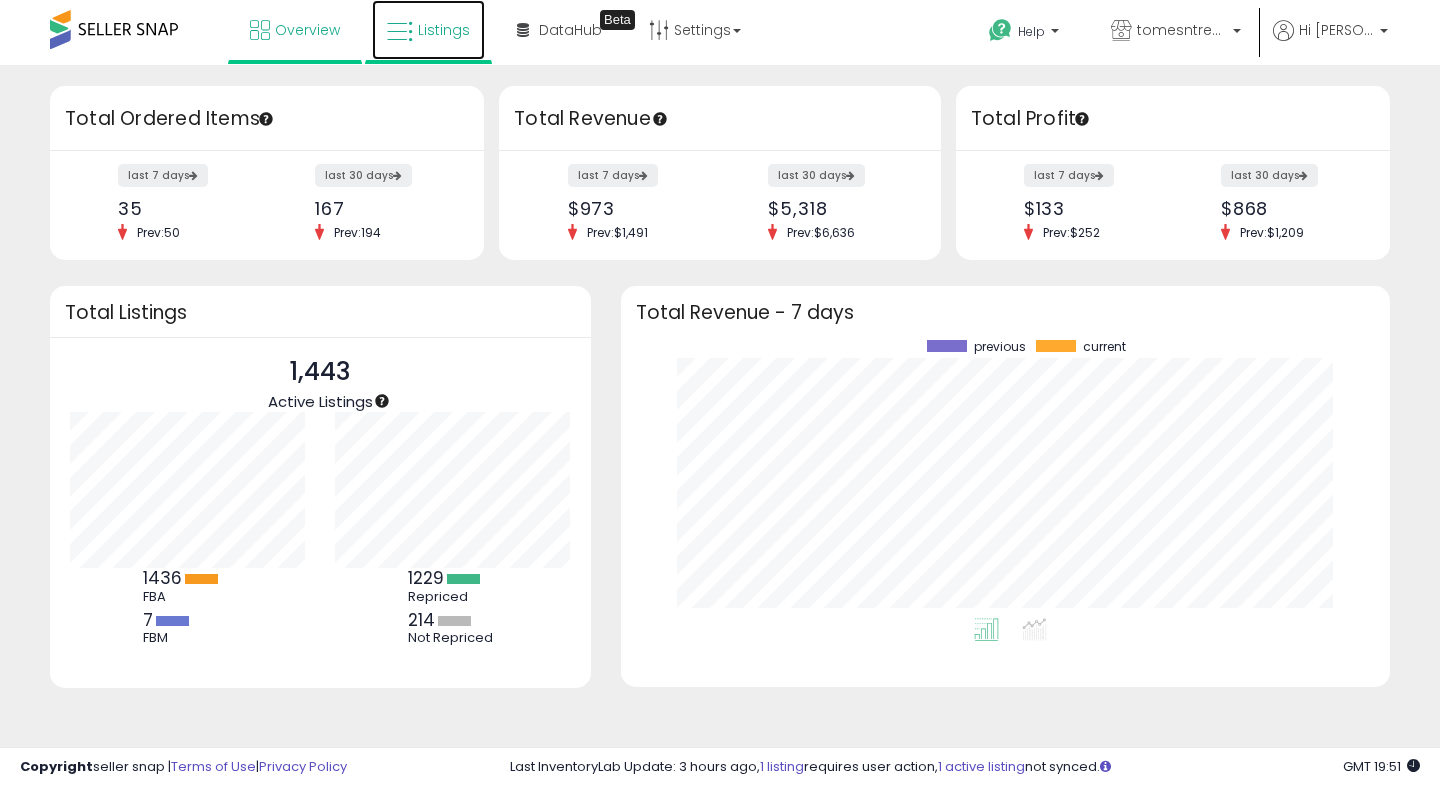 click on "Listings" at bounding box center (428, 30) 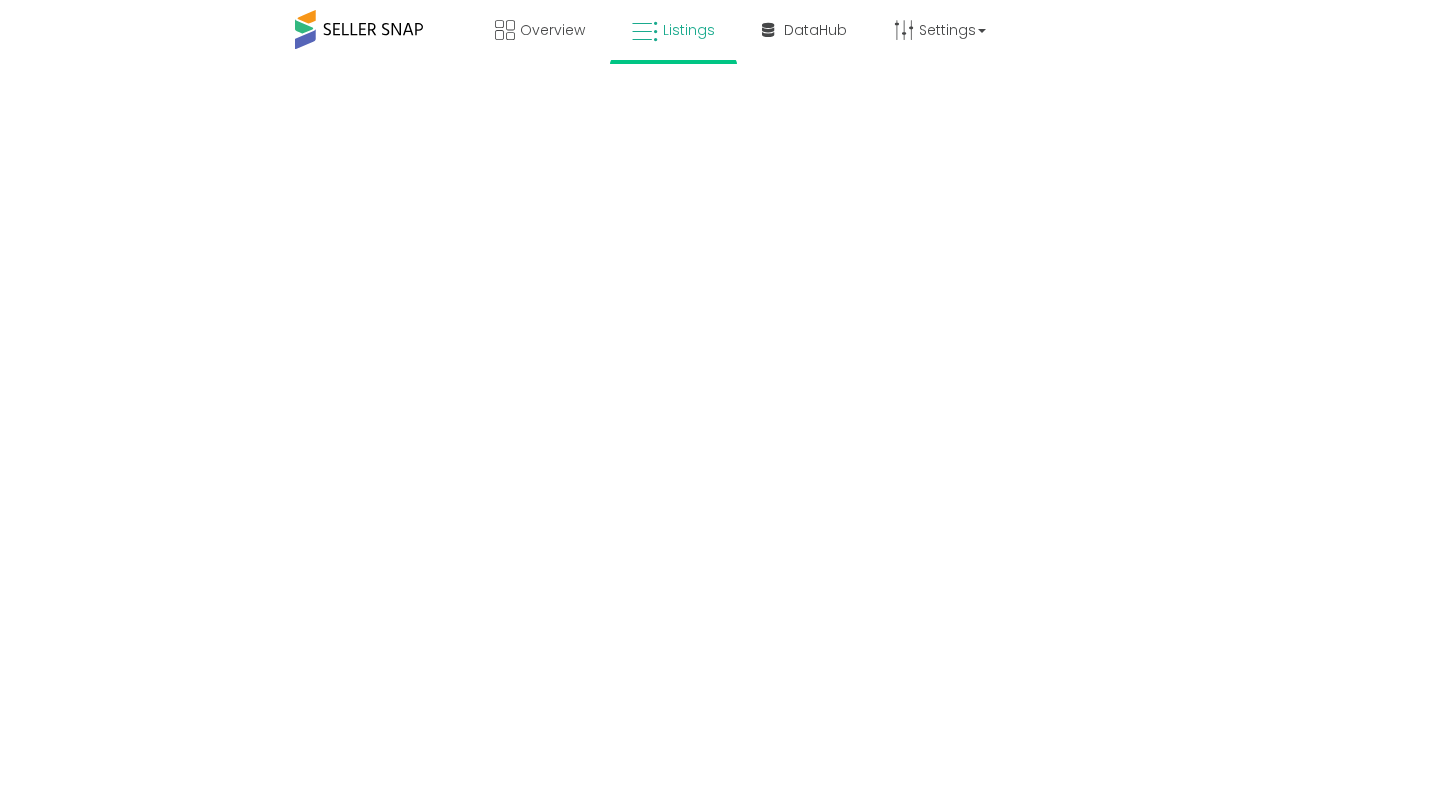 scroll, scrollTop: 0, scrollLeft: 0, axis: both 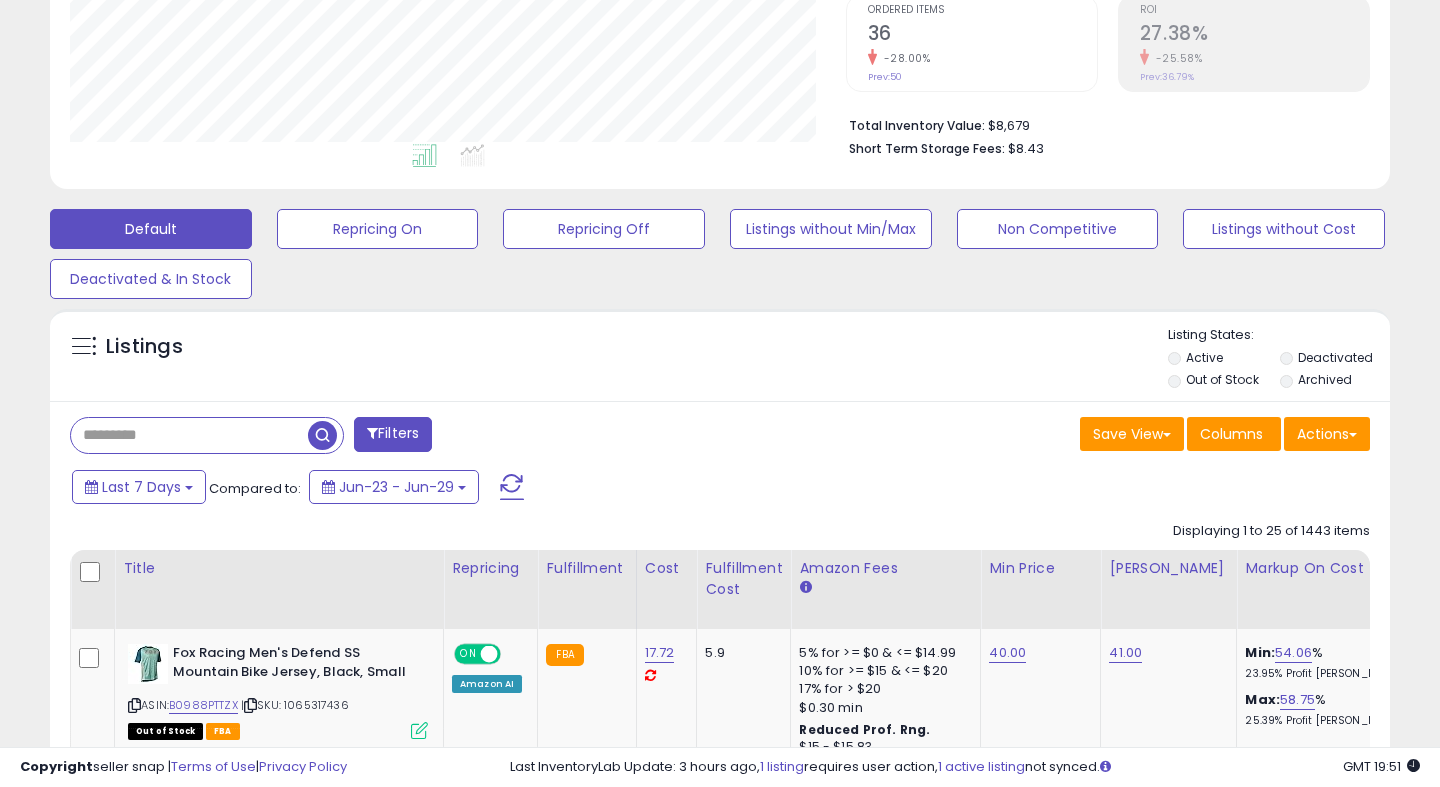 click at bounding box center (189, 435) 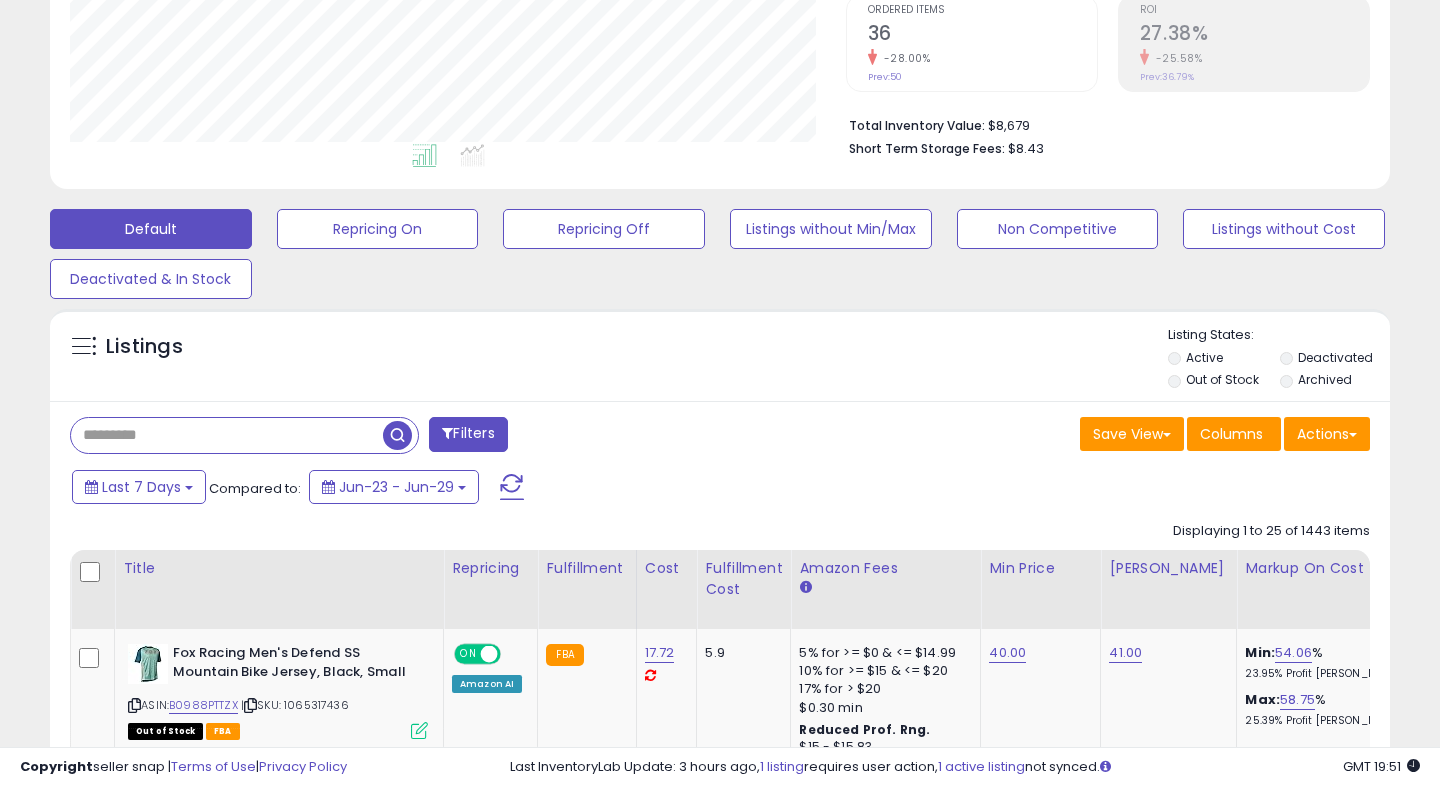 scroll, scrollTop: 999590, scrollLeft: 999224, axis: both 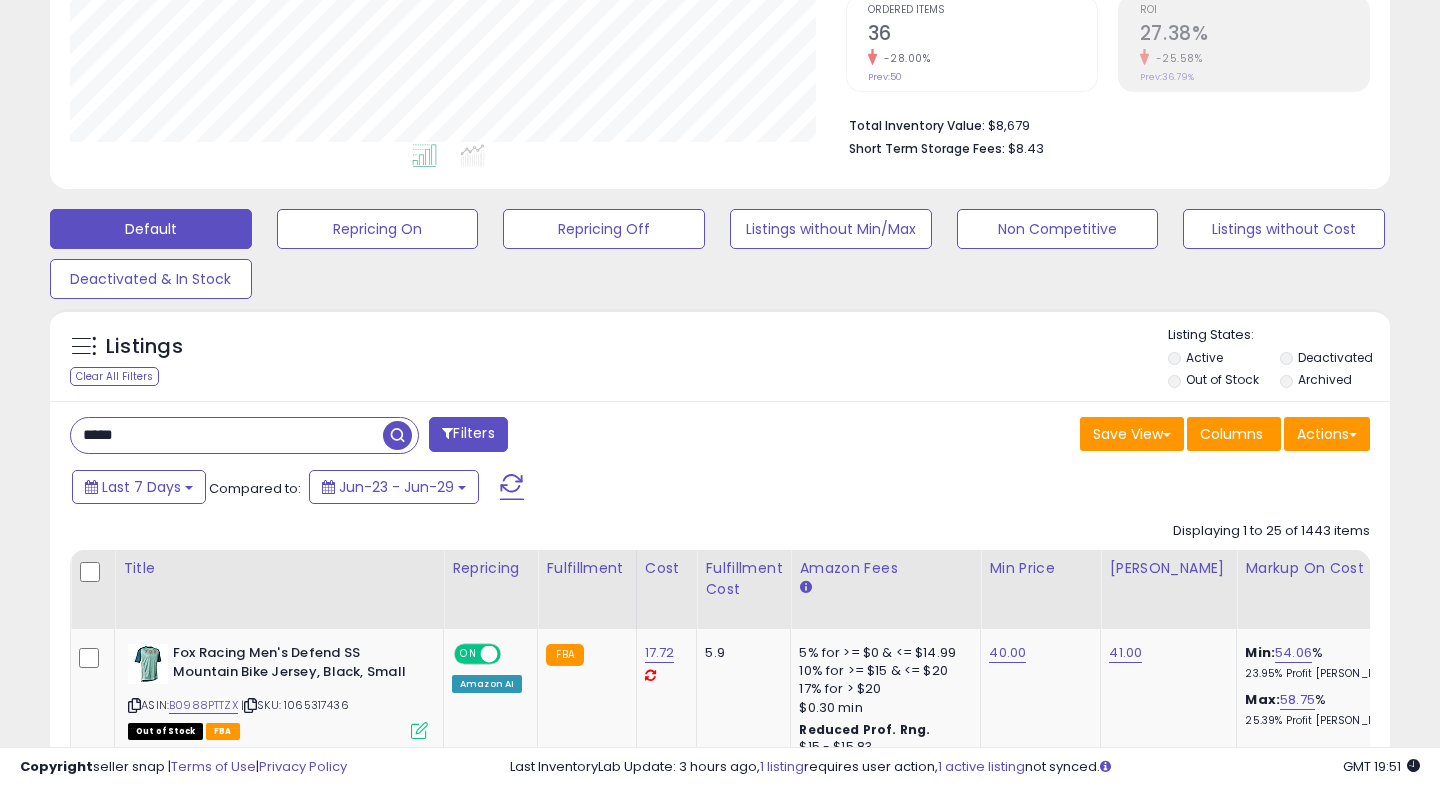 type on "*****" 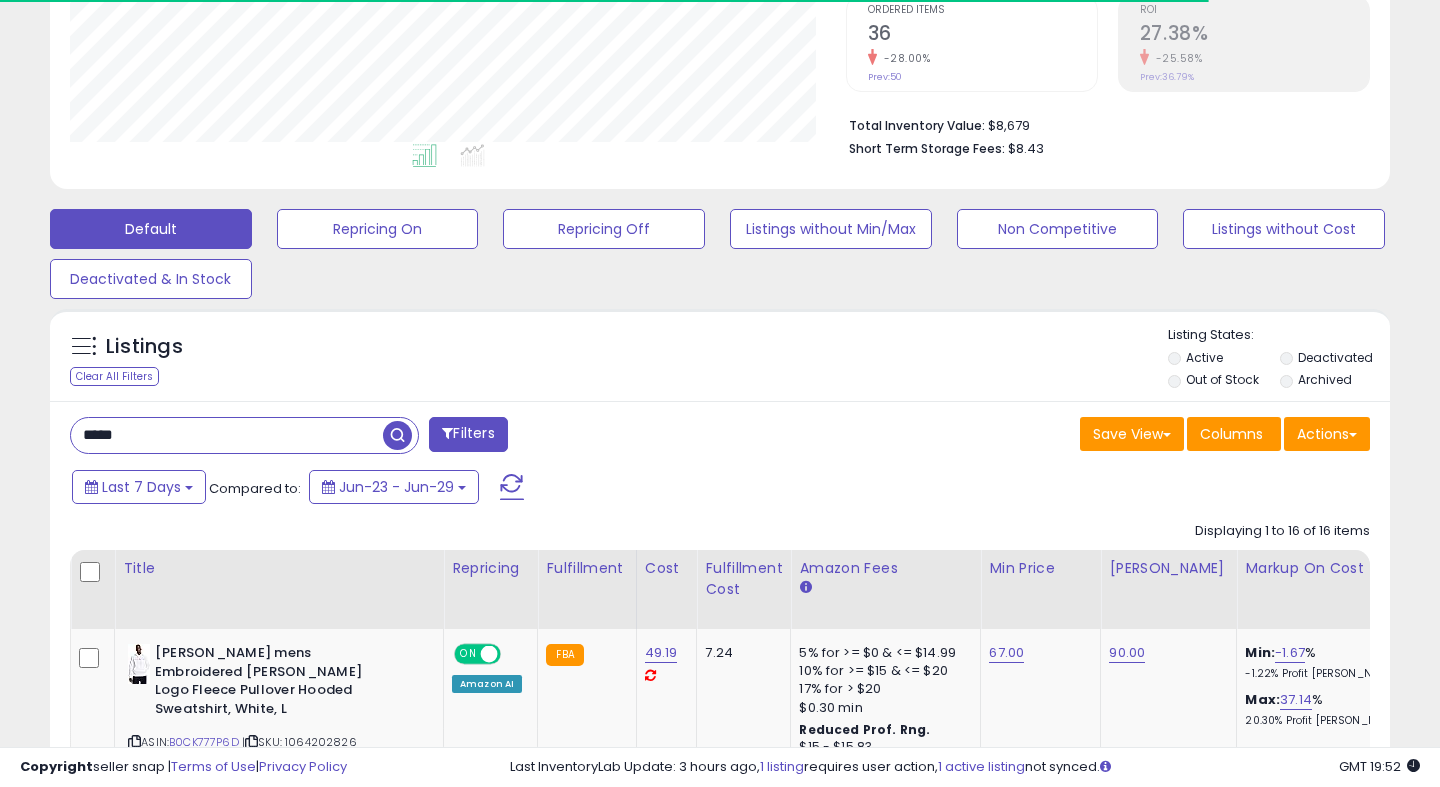 scroll, scrollTop: 707, scrollLeft: 0, axis: vertical 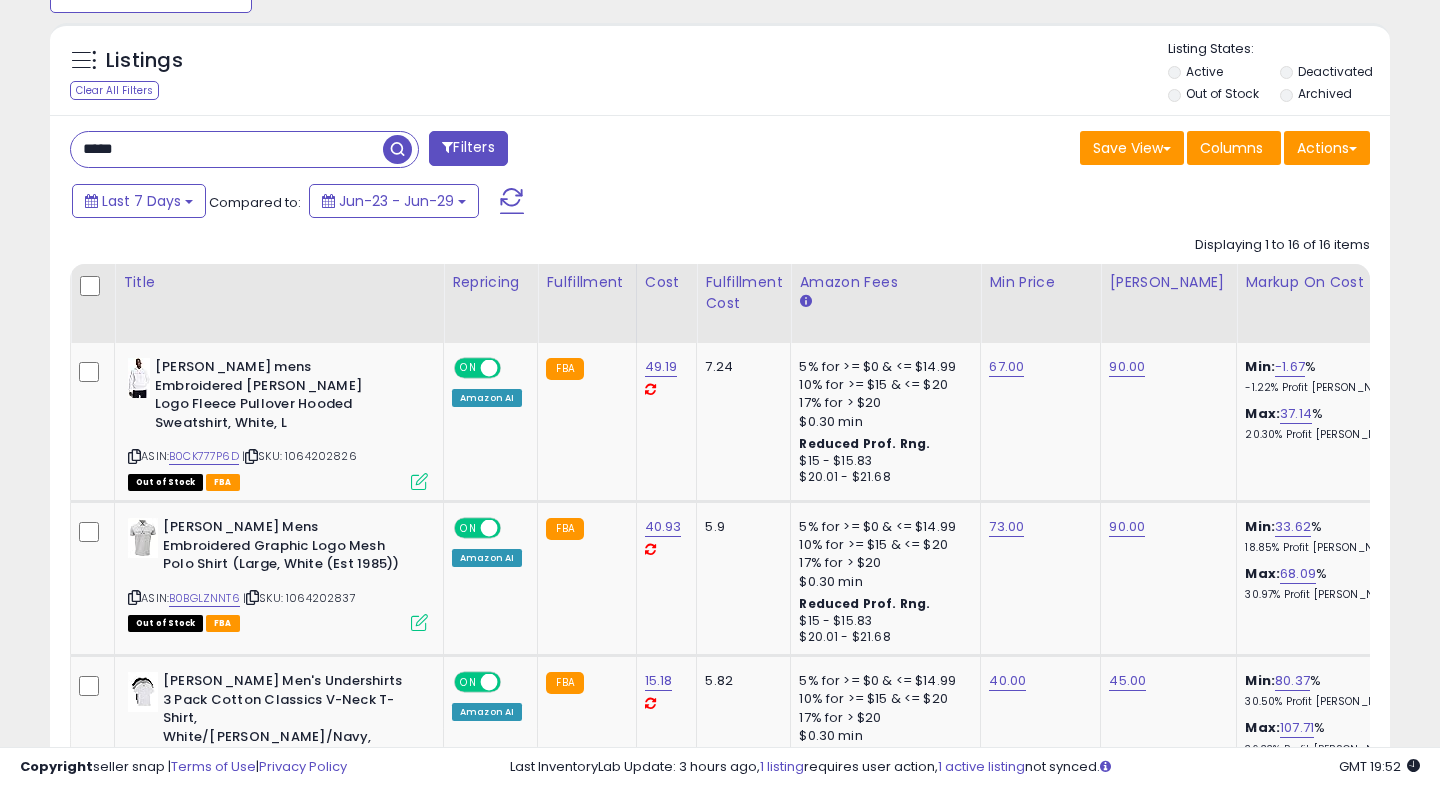 click on "Out of Stock" at bounding box center (1222, 93) 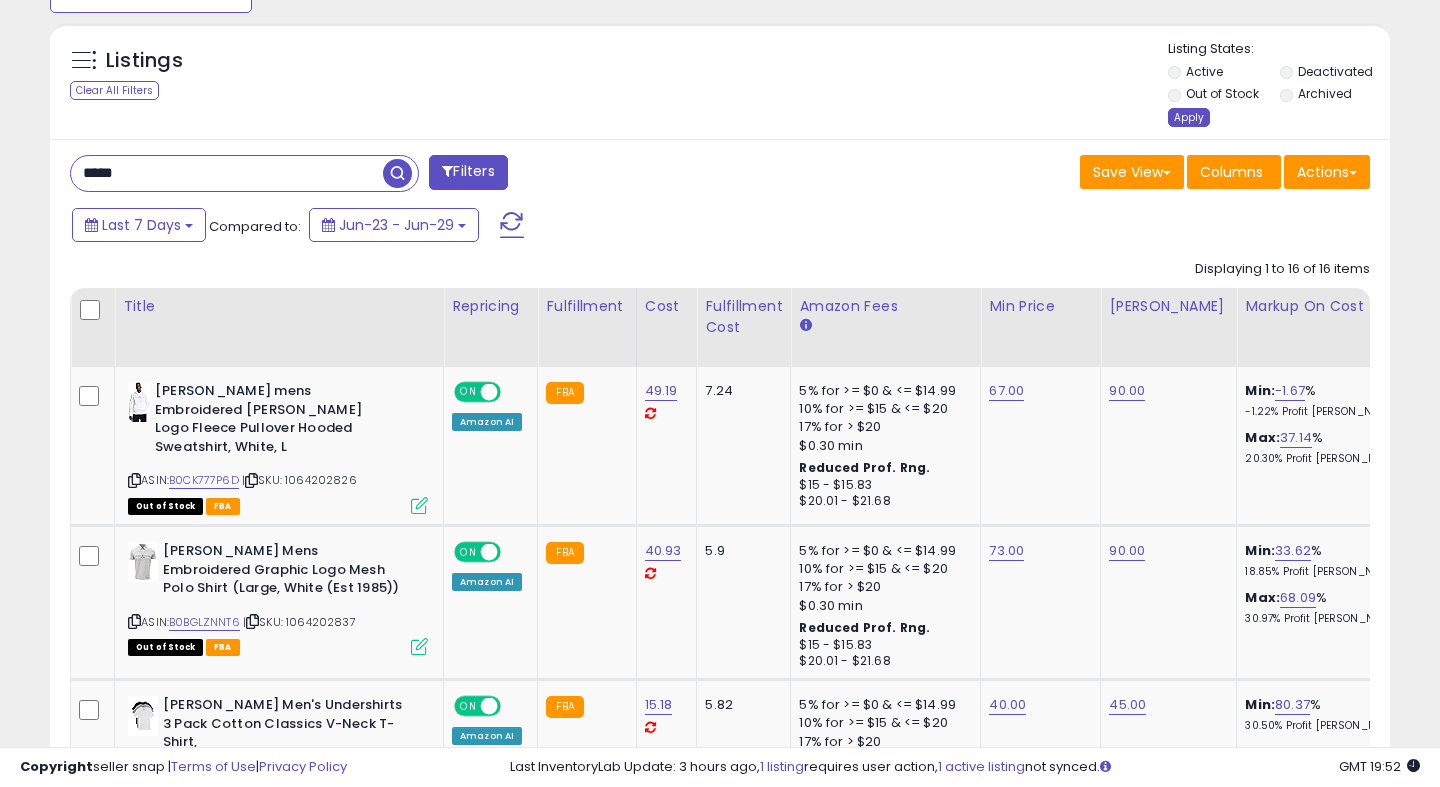 click on "Apply" at bounding box center [1189, 117] 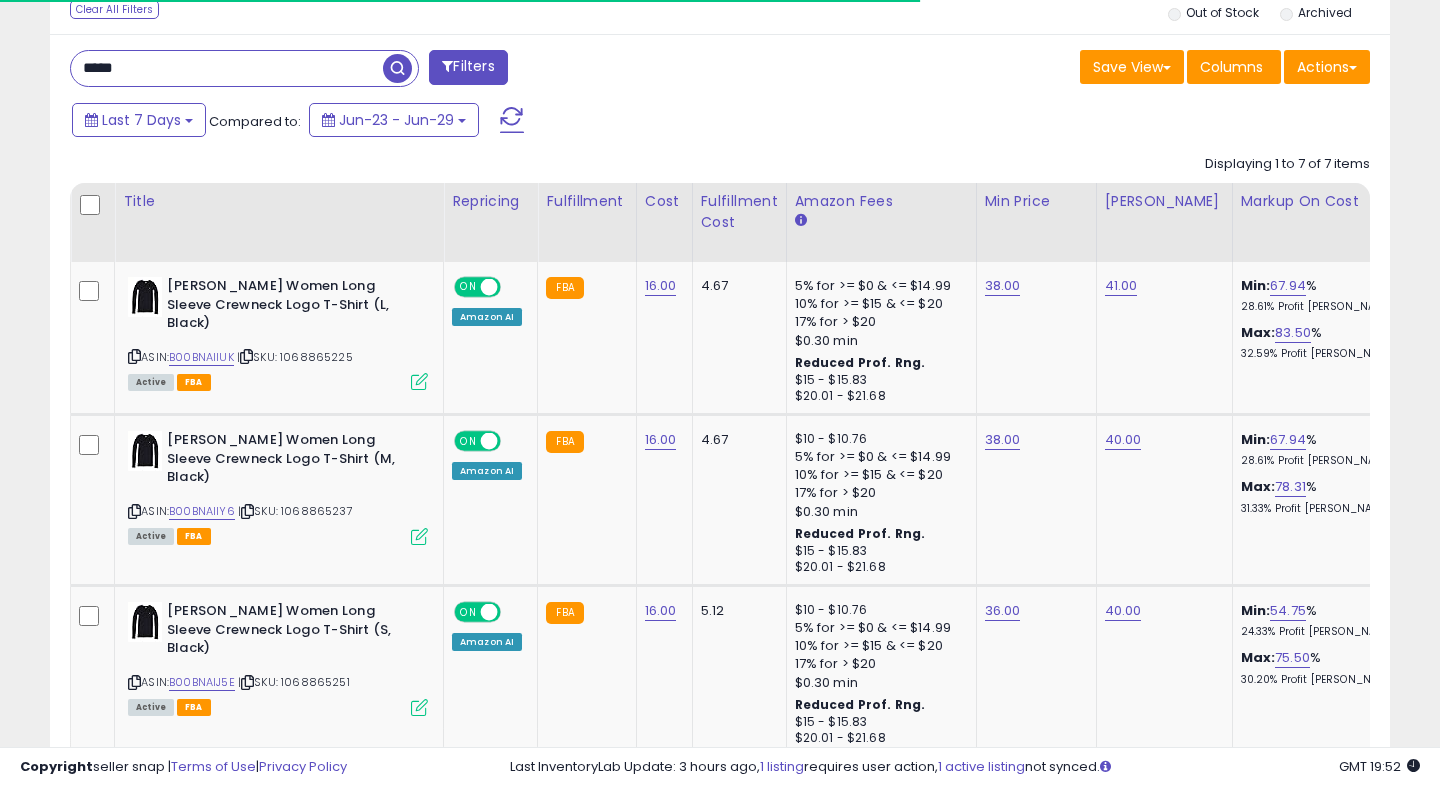 scroll, scrollTop: 812, scrollLeft: 0, axis: vertical 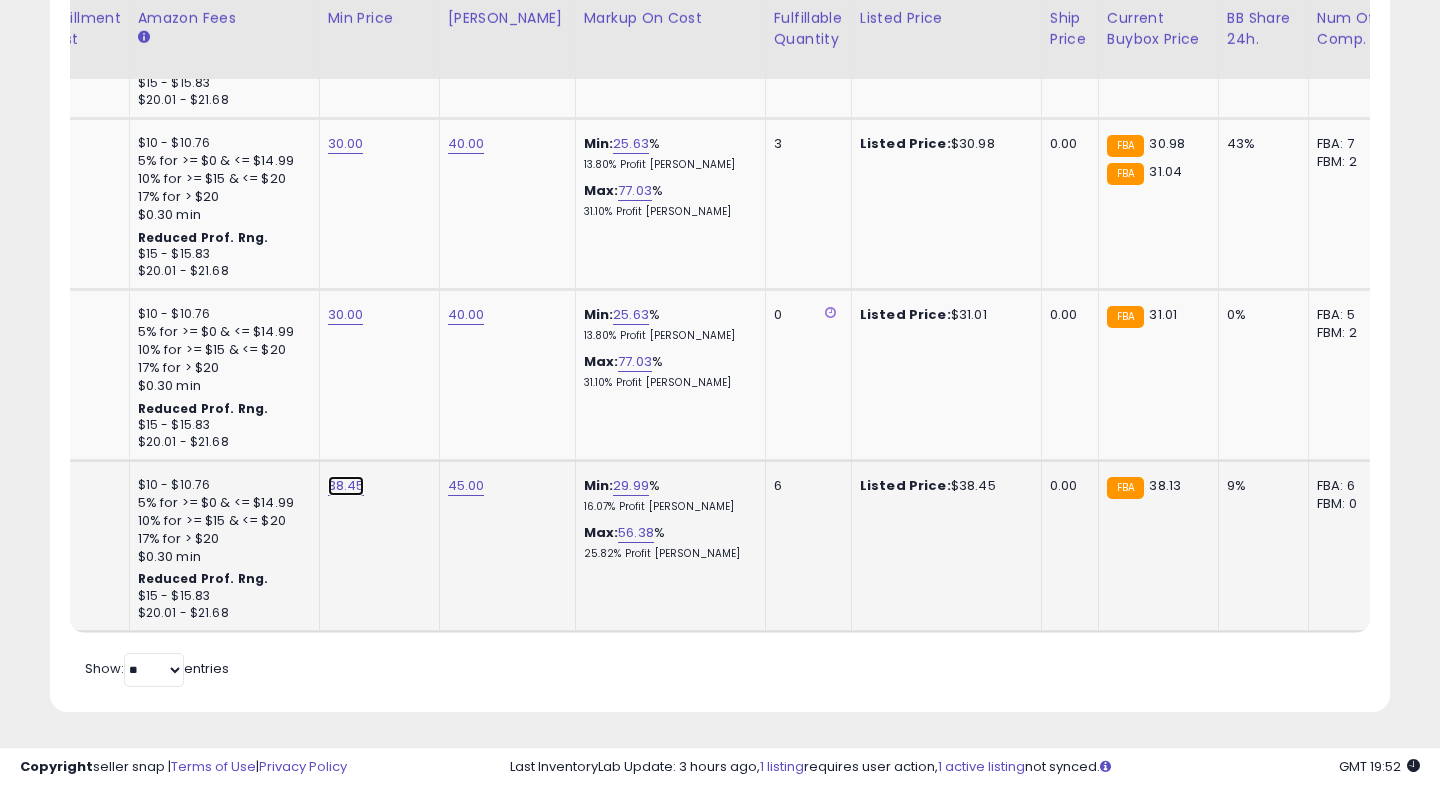 click on "38.45" at bounding box center (346, -523) 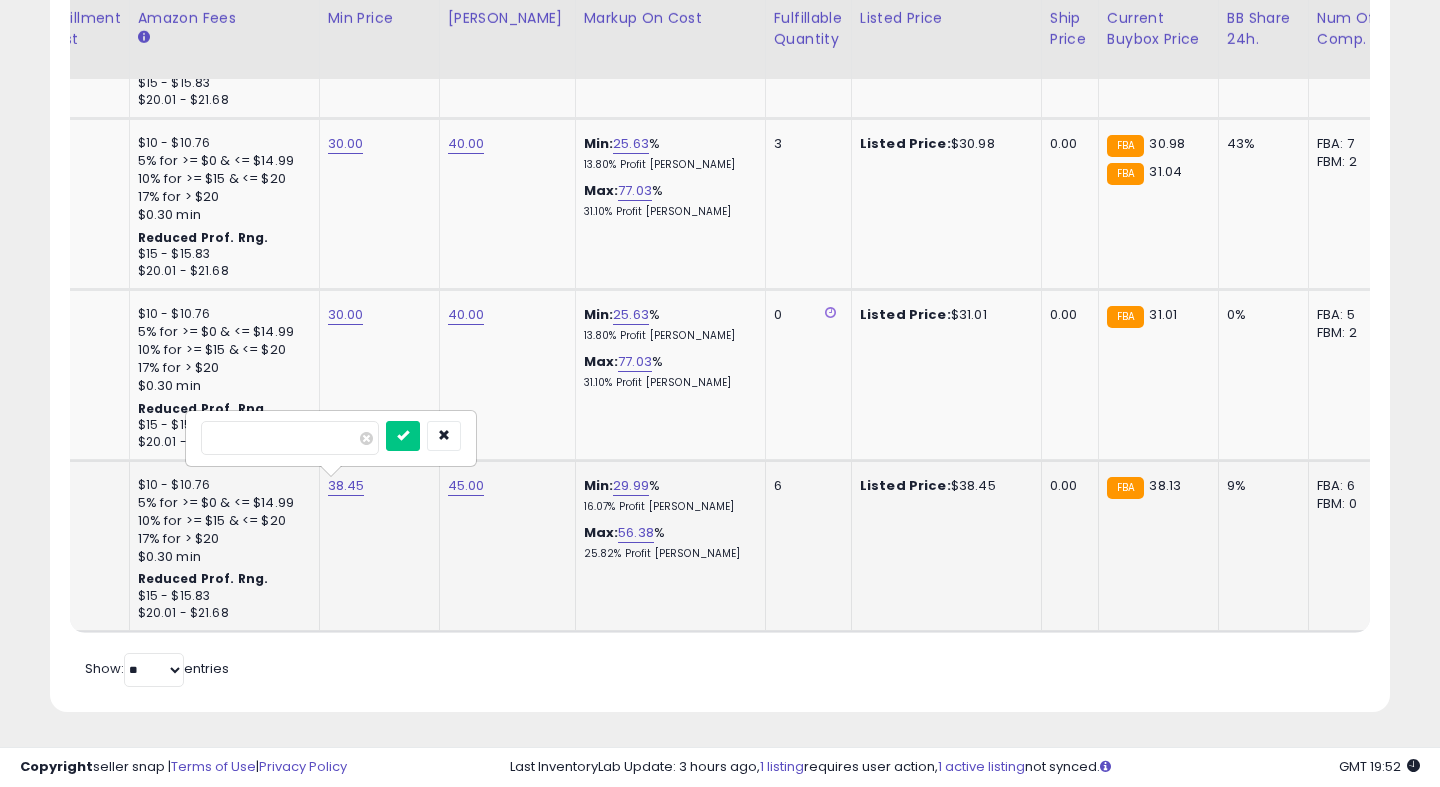 click on "*****" at bounding box center [290, 438] 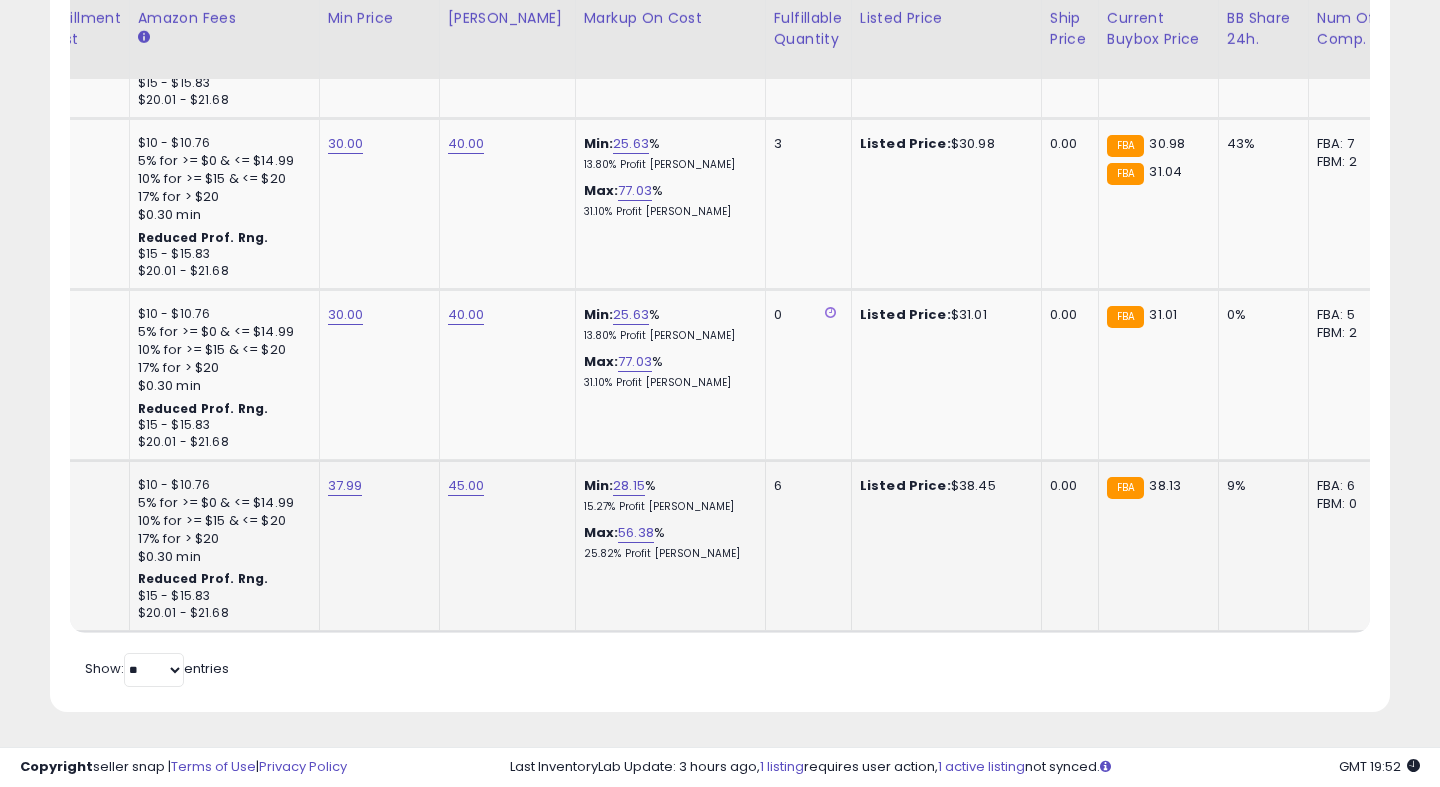 scroll, scrollTop: 0, scrollLeft: 514, axis: horizontal 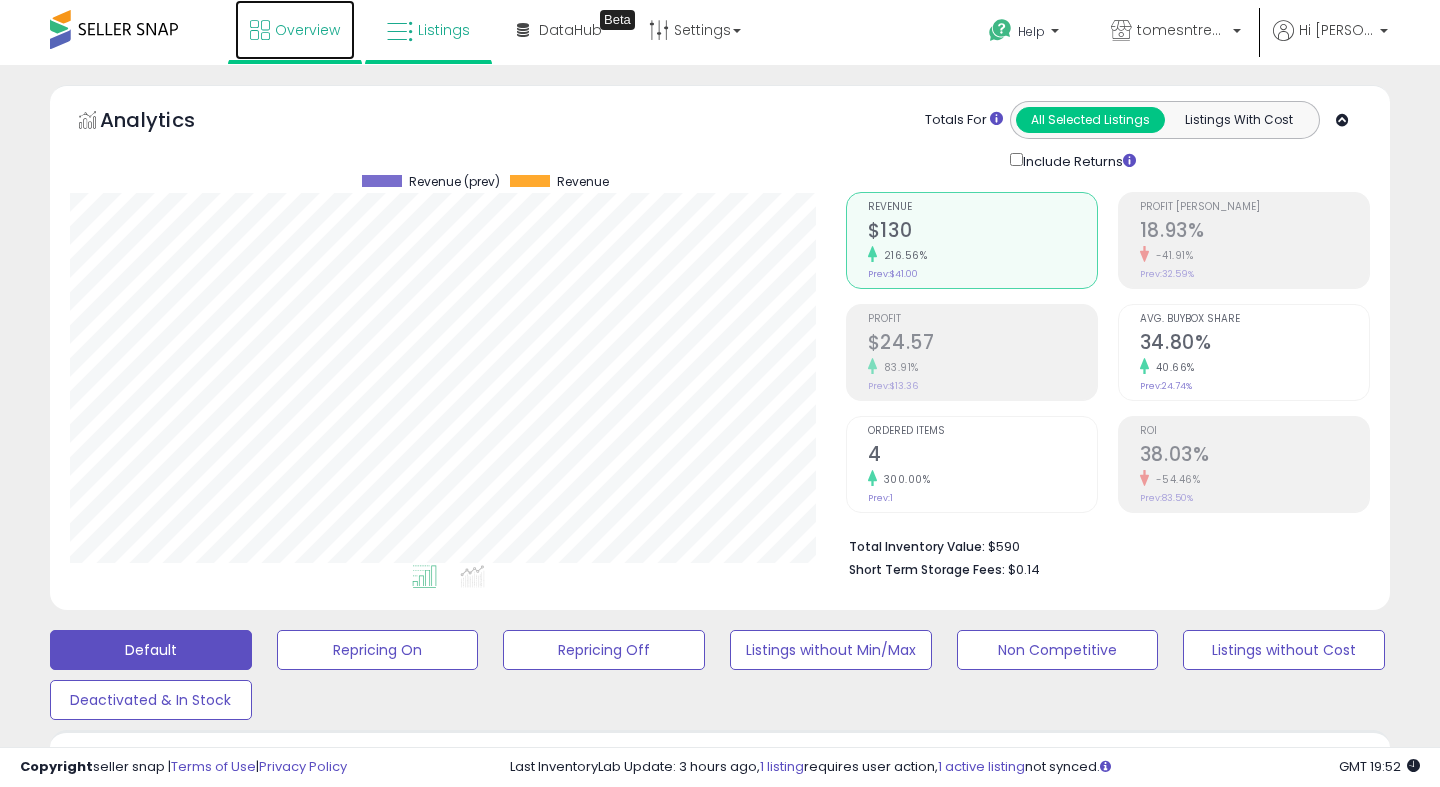 click on "Overview" at bounding box center [295, 30] 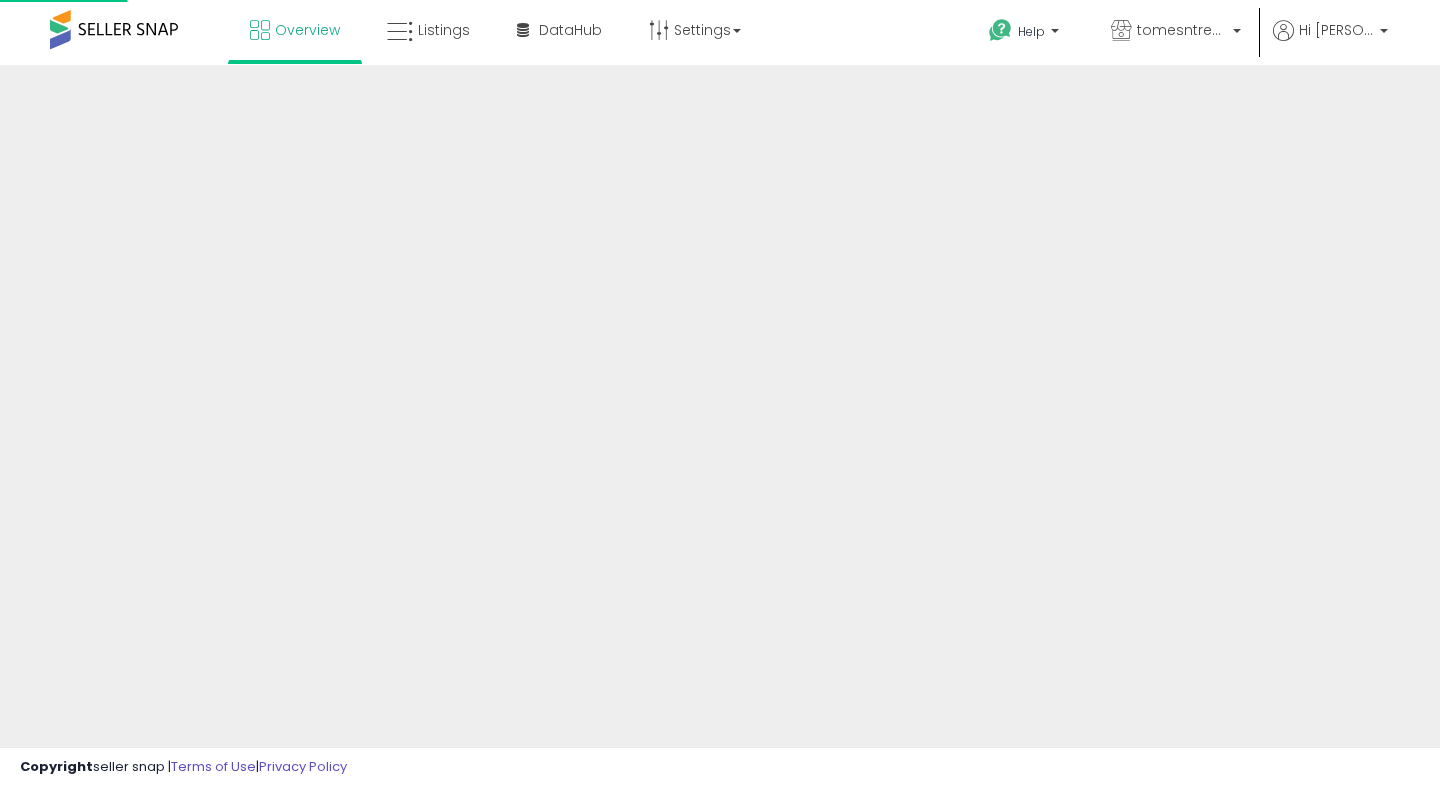 scroll, scrollTop: 0, scrollLeft: 0, axis: both 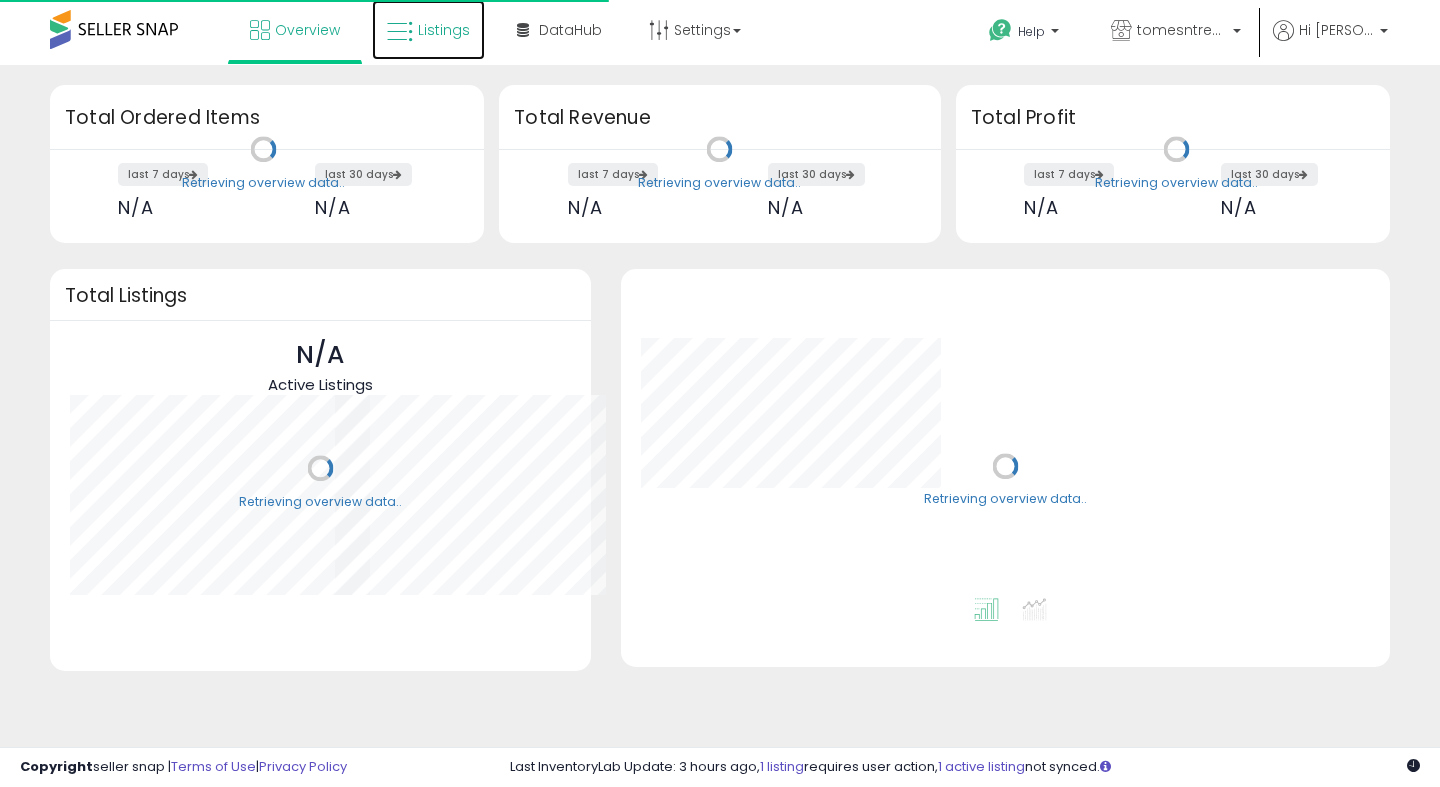 click on "Listings" at bounding box center [428, 30] 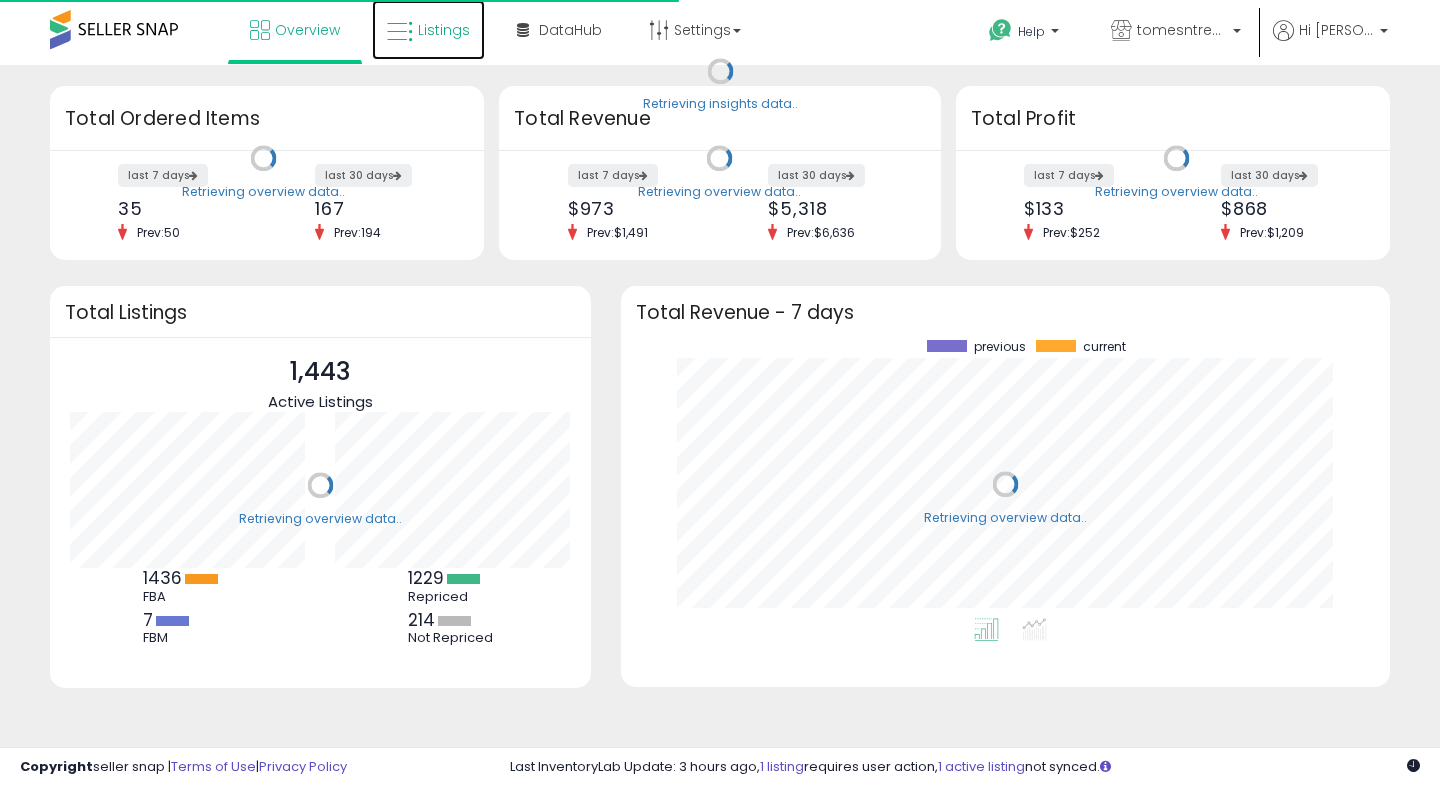 scroll, scrollTop: 999800, scrollLeft: 999734, axis: both 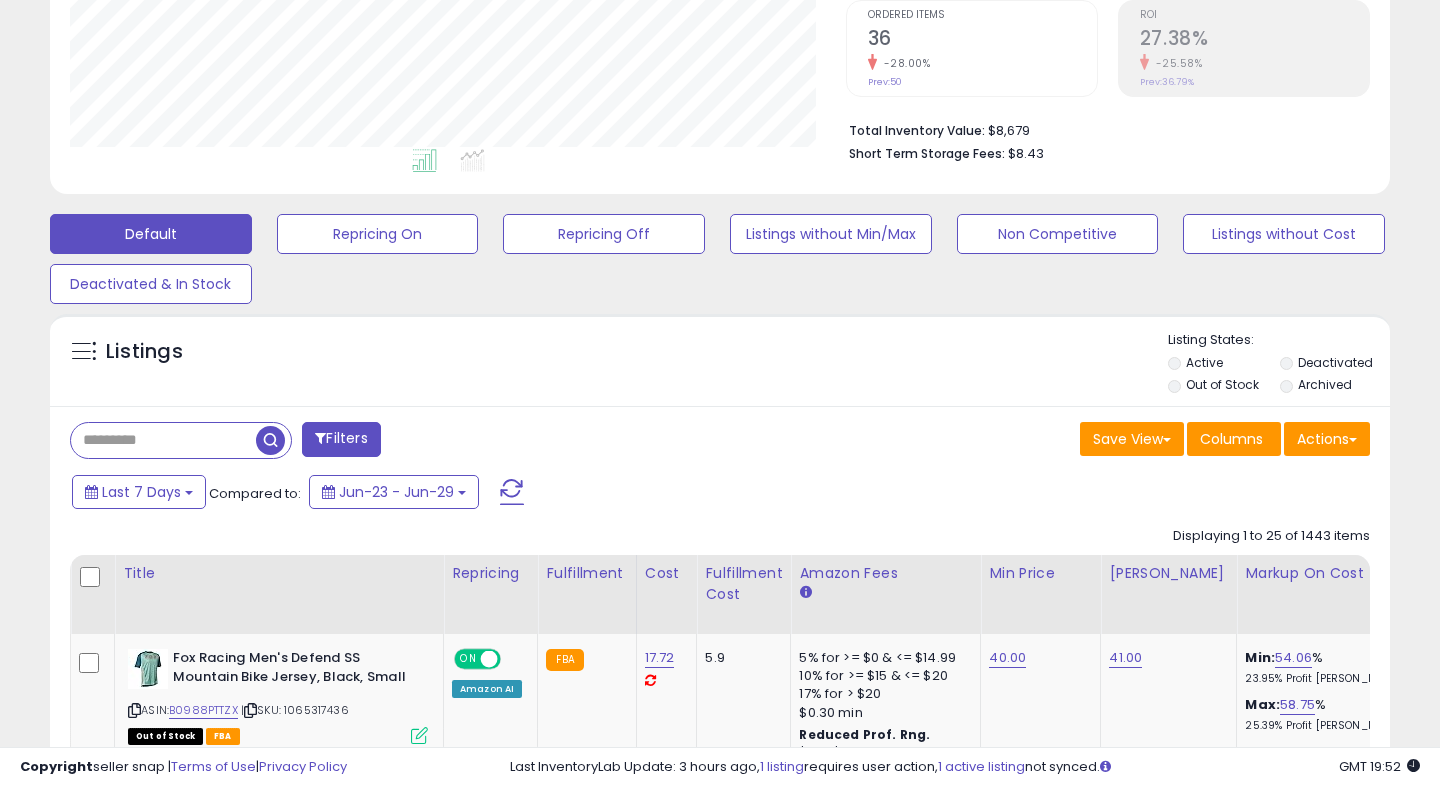 click on "Out of Stock" at bounding box center (1222, 387) 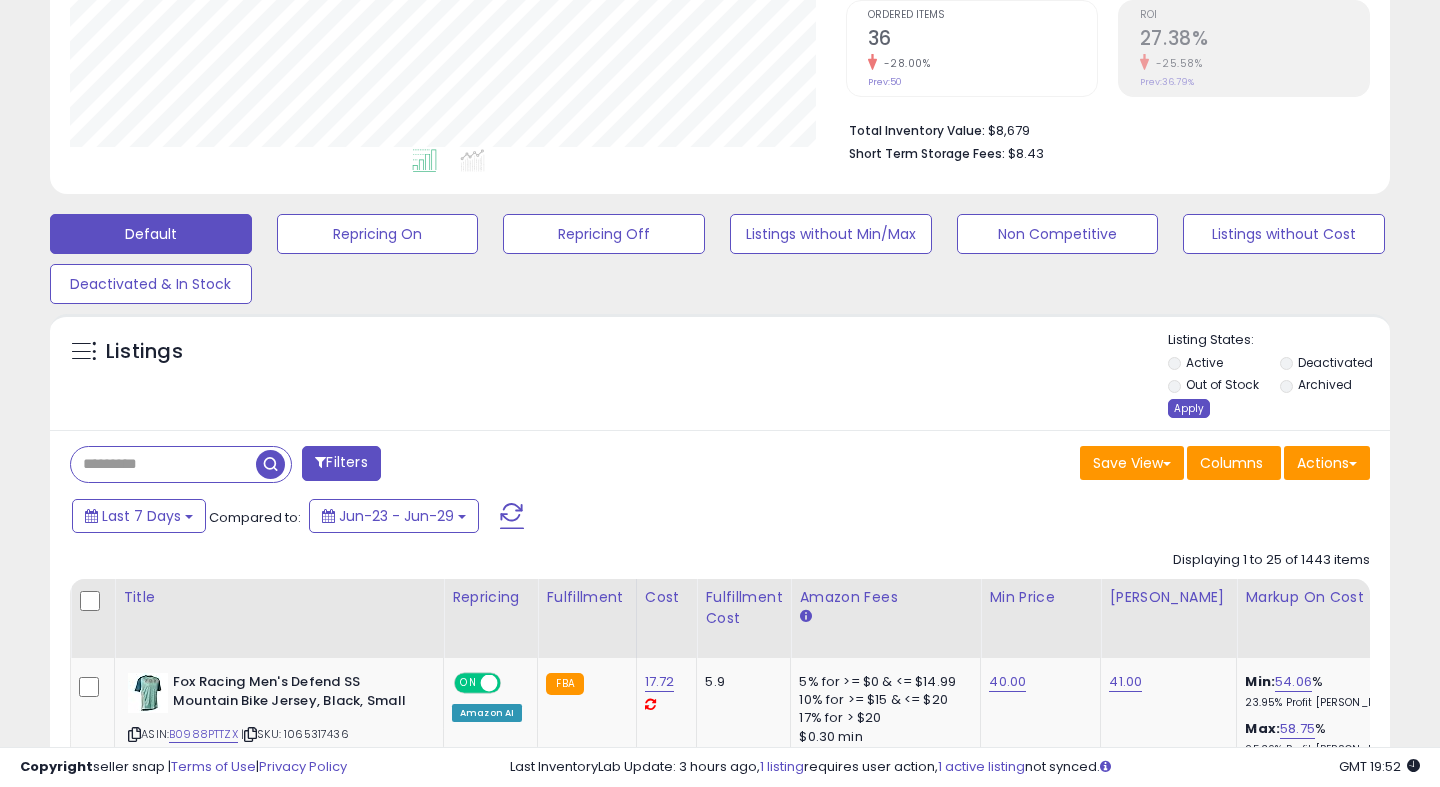 click on "Apply" at bounding box center (1189, 408) 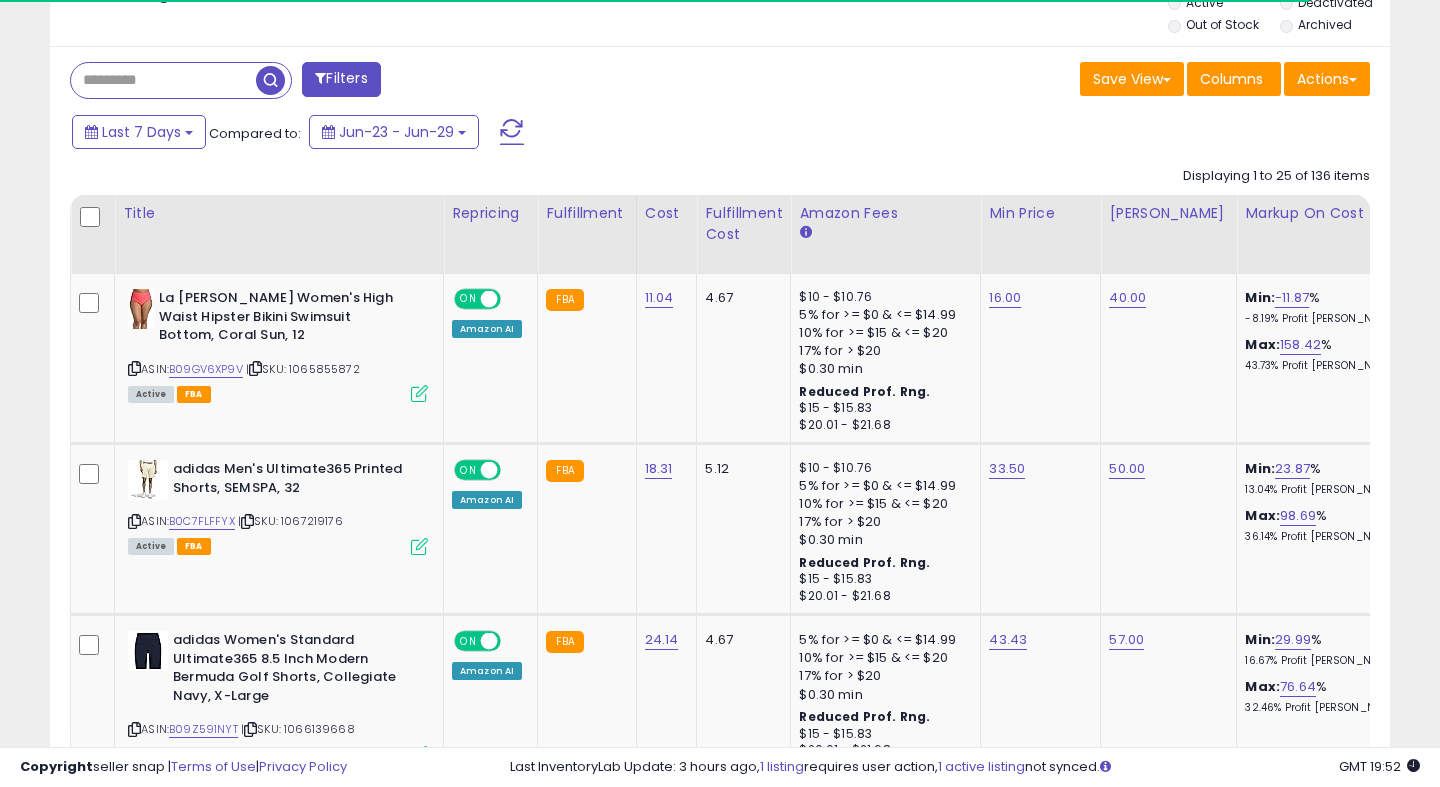 scroll, scrollTop: 789, scrollLeft: 0, axis: vertical 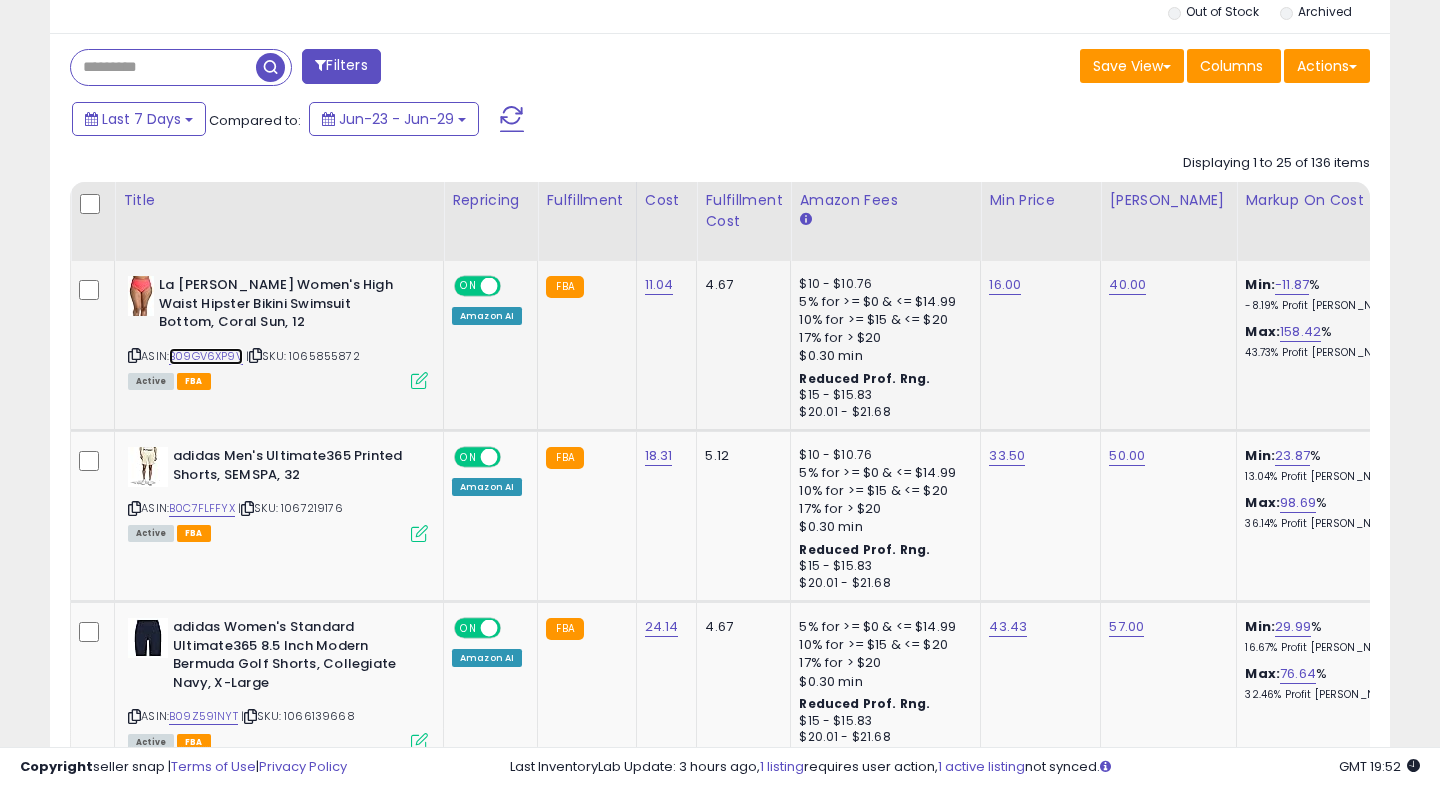 click on "B09GV6XP9V" at bounding box center [206, 356] 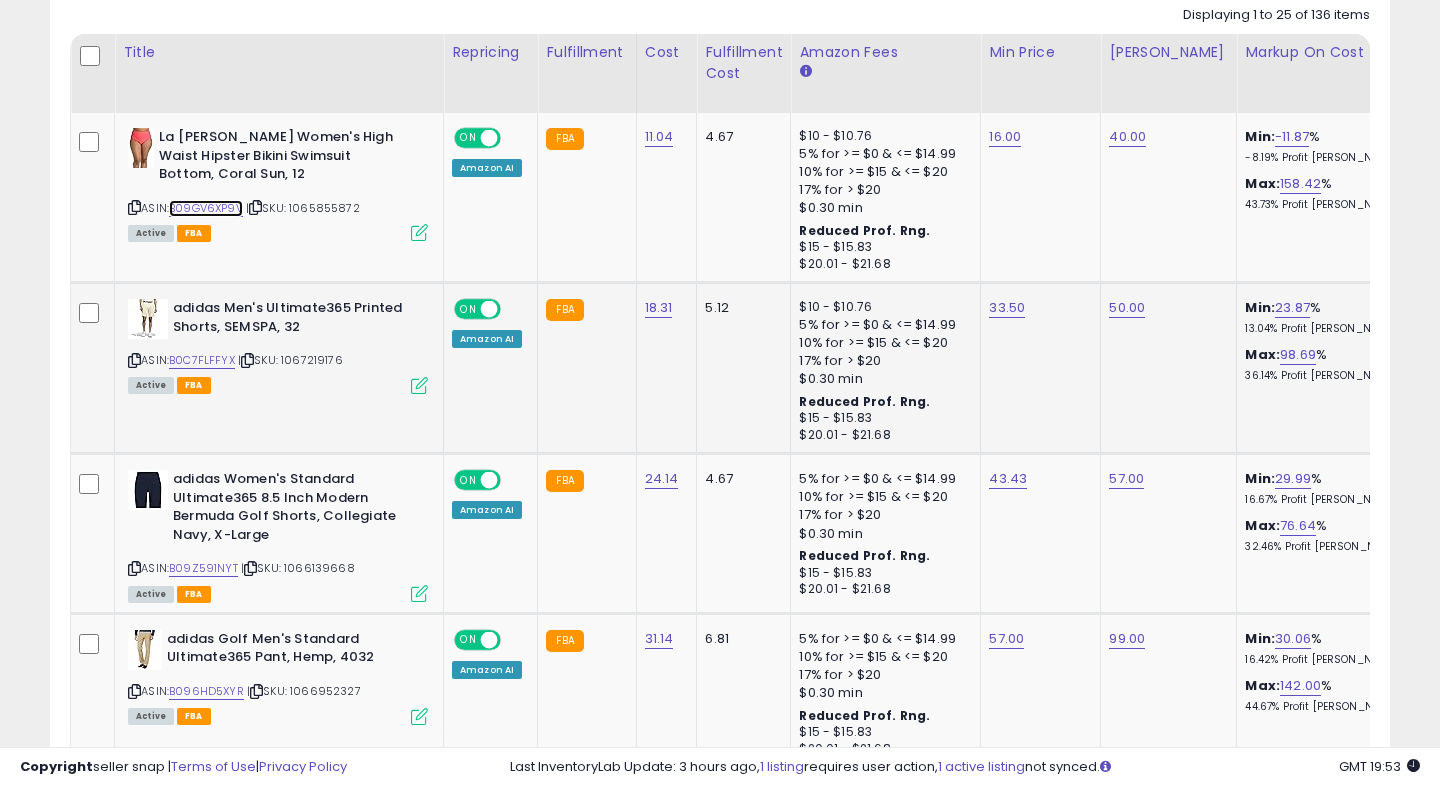 scroll, scrollTop: 948, scrollLeft: 0, axis: vertical 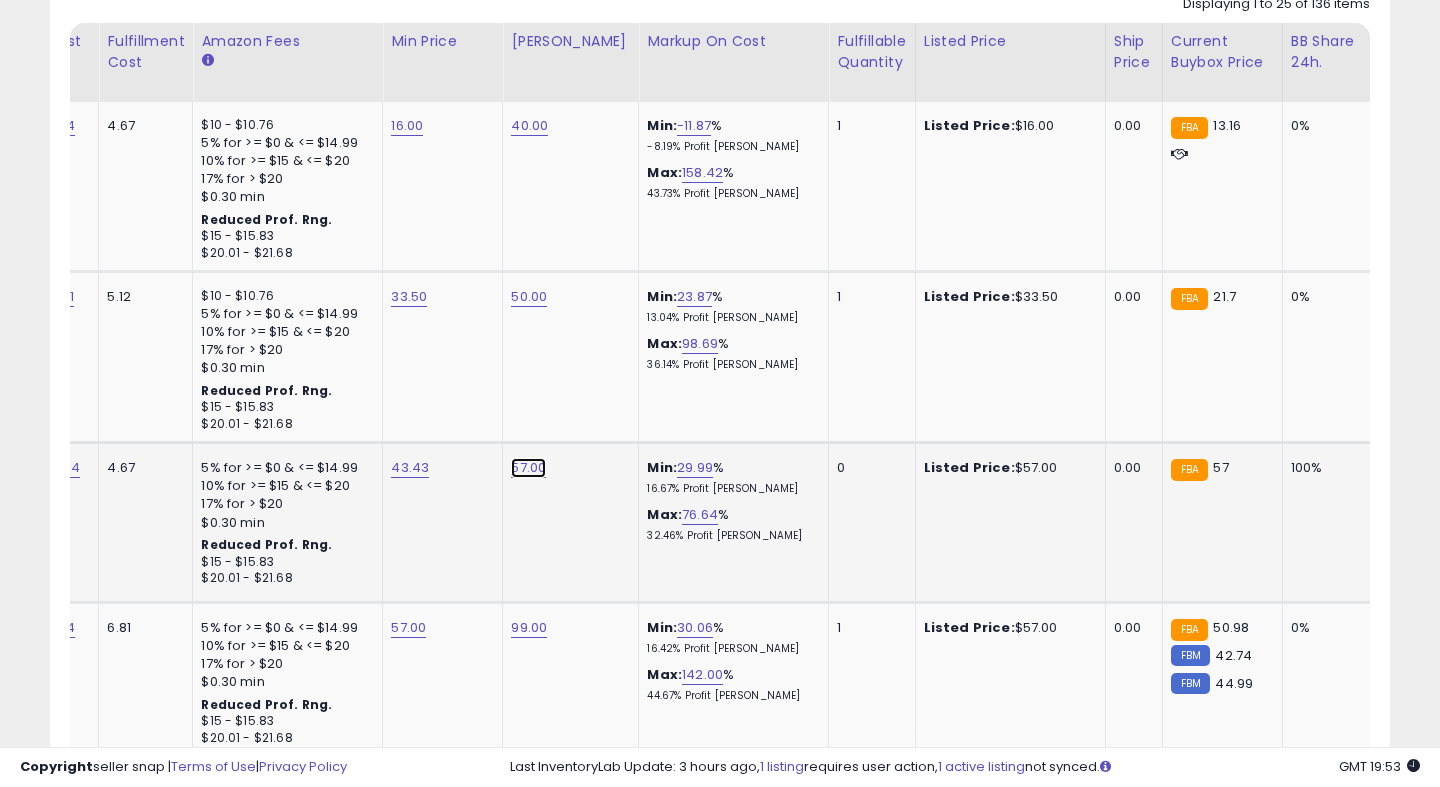 click on "57.00" at bounding box center [529, 126] 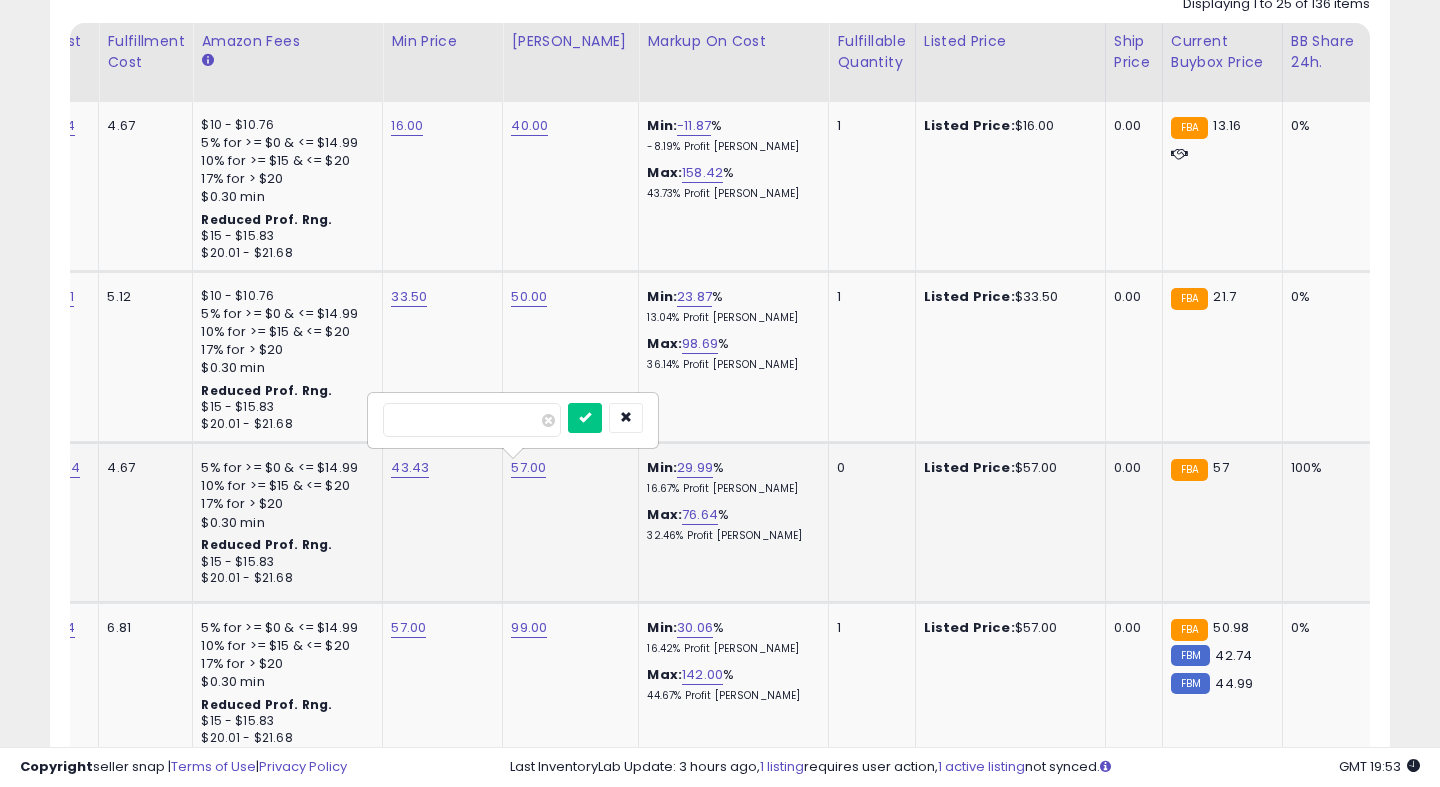 click on "*****" at bounding box center (472, 420) 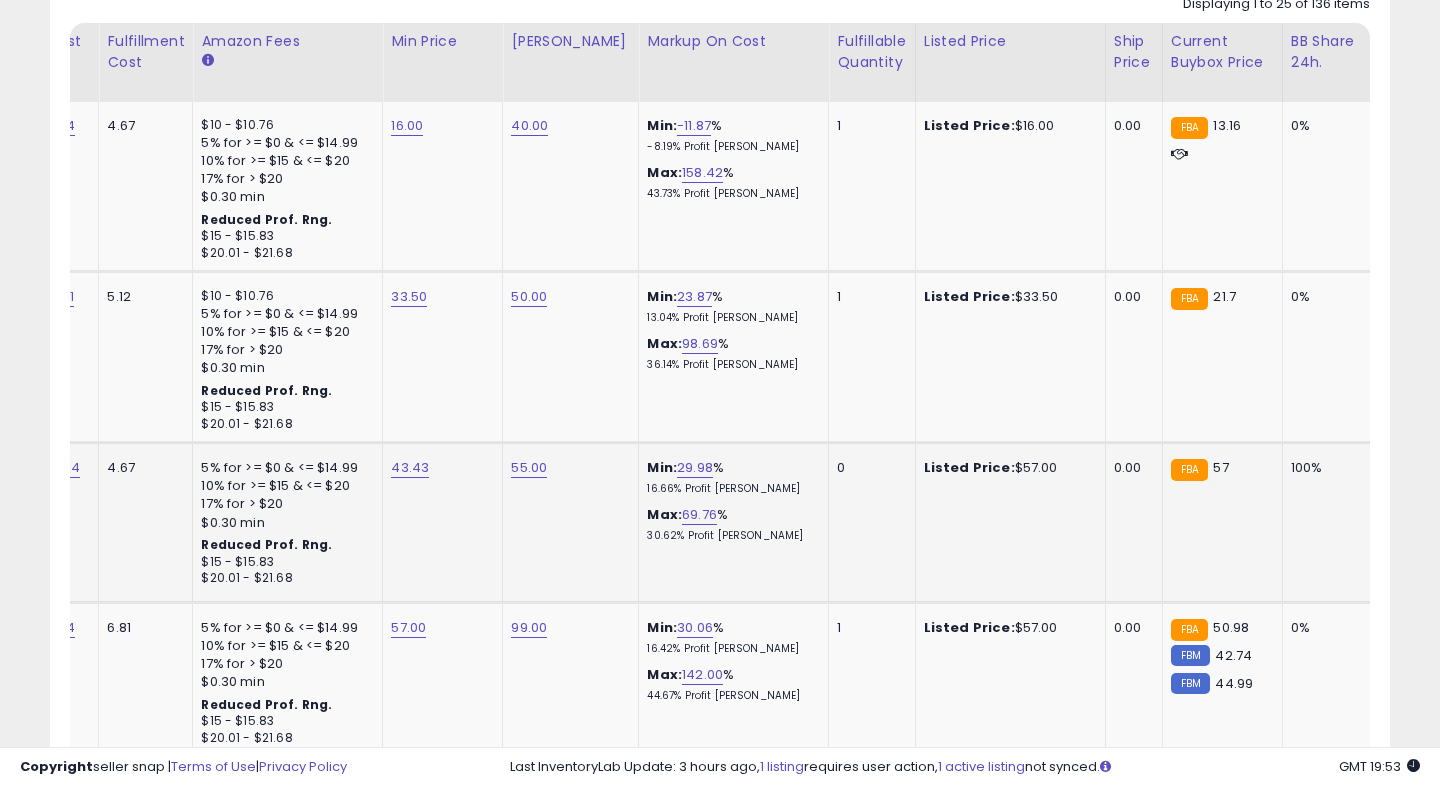 scroll 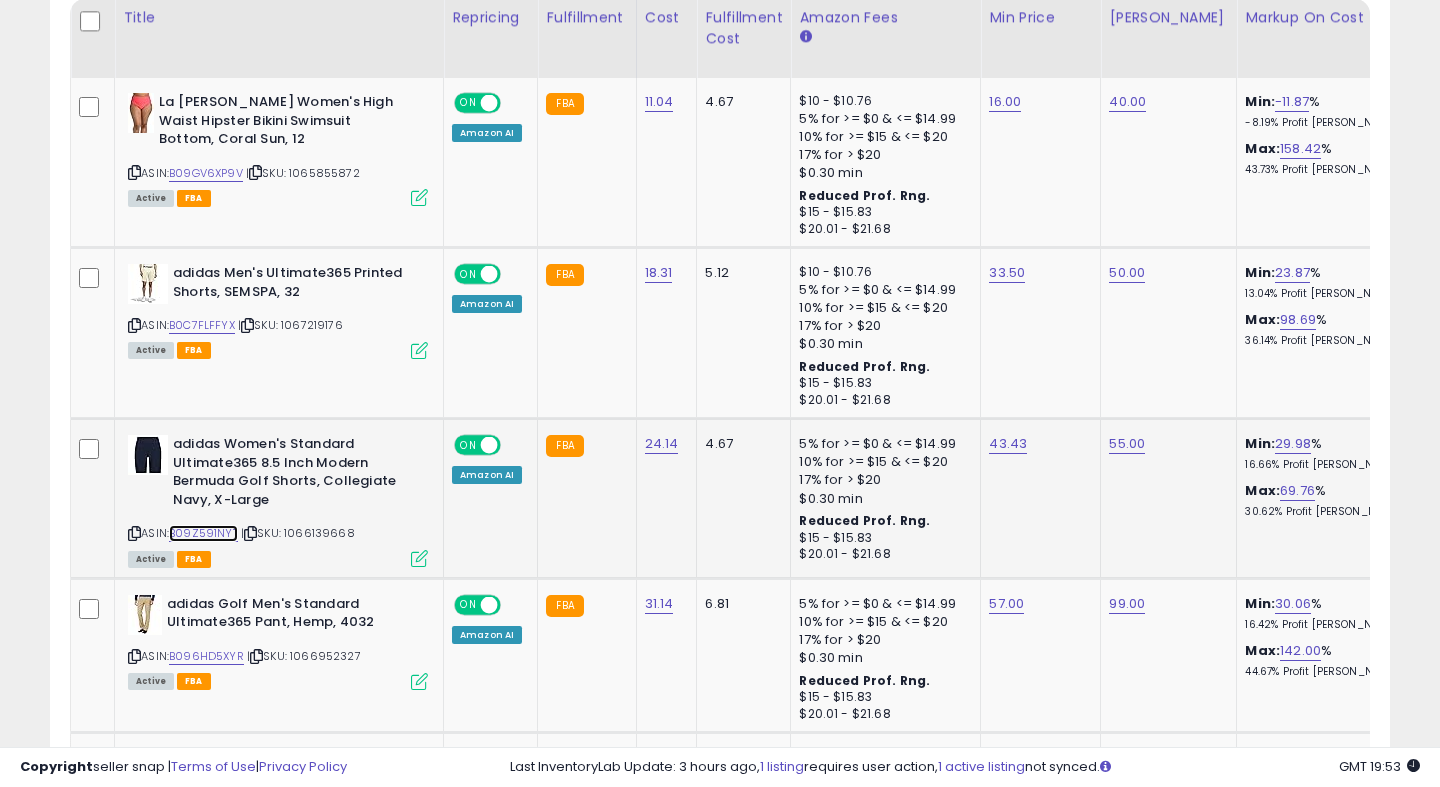 click on "B09Z591NYT" at bounding box center (203, 533) 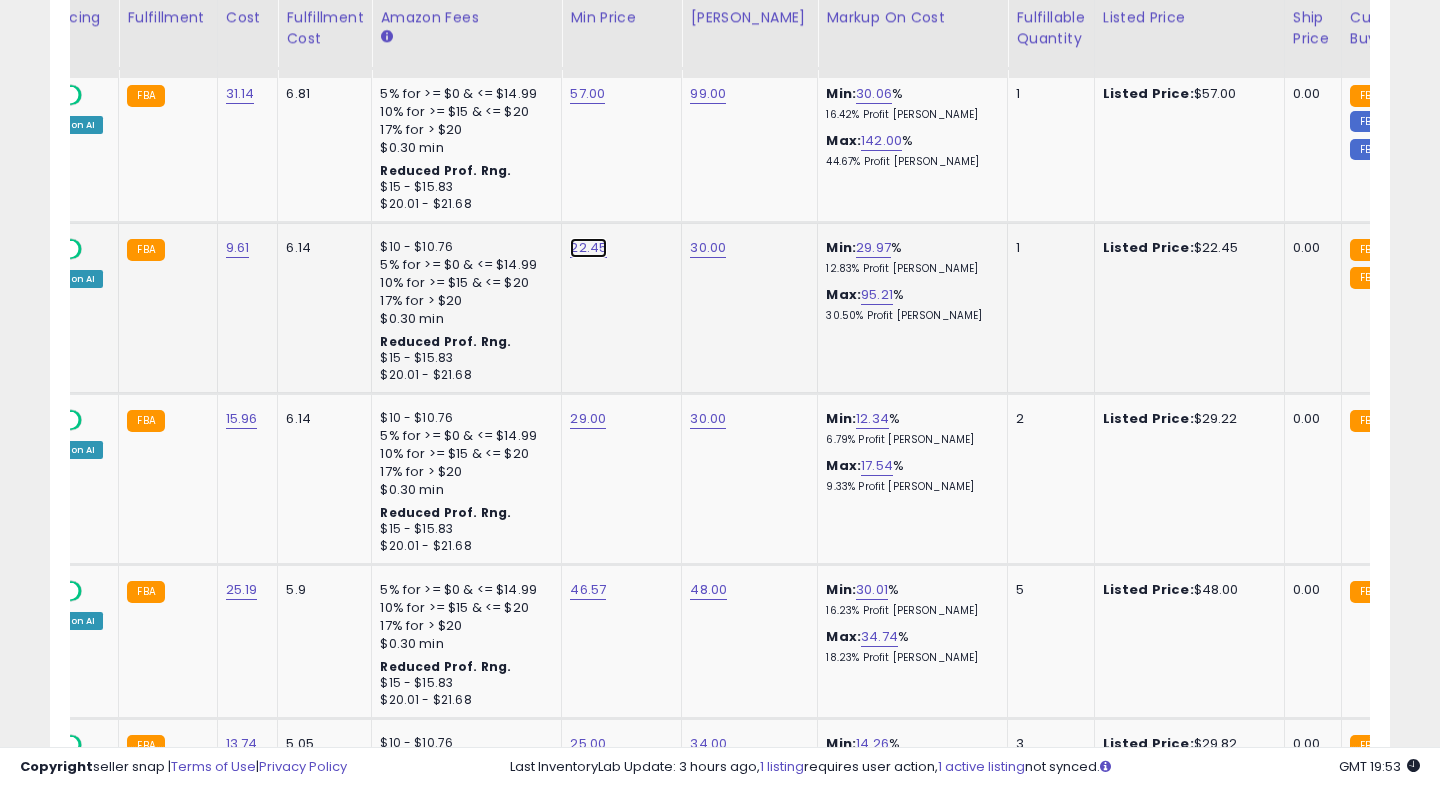 click on "22.45" at bounding box center [586, -408] 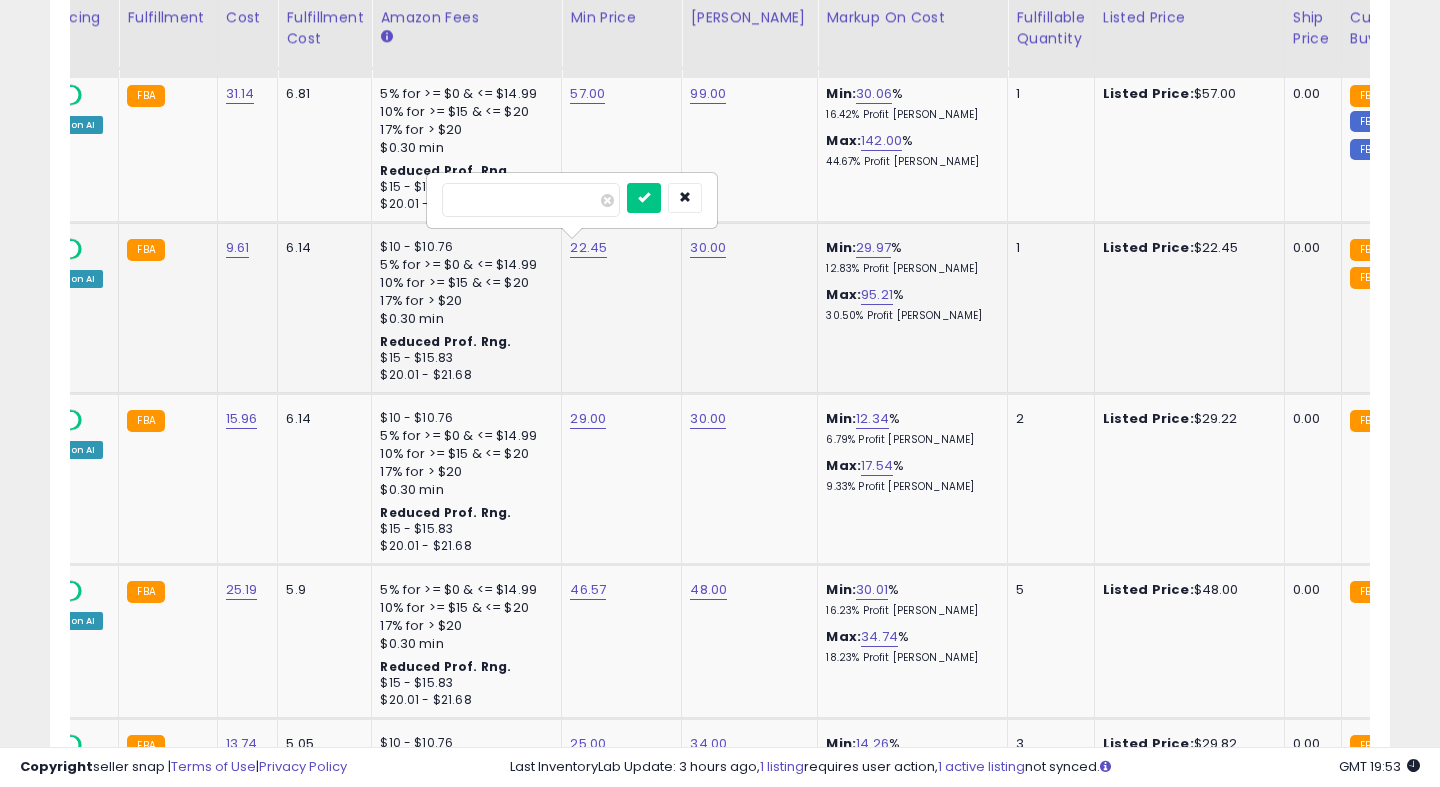 click on "*****" at bounding box center [531, 200] 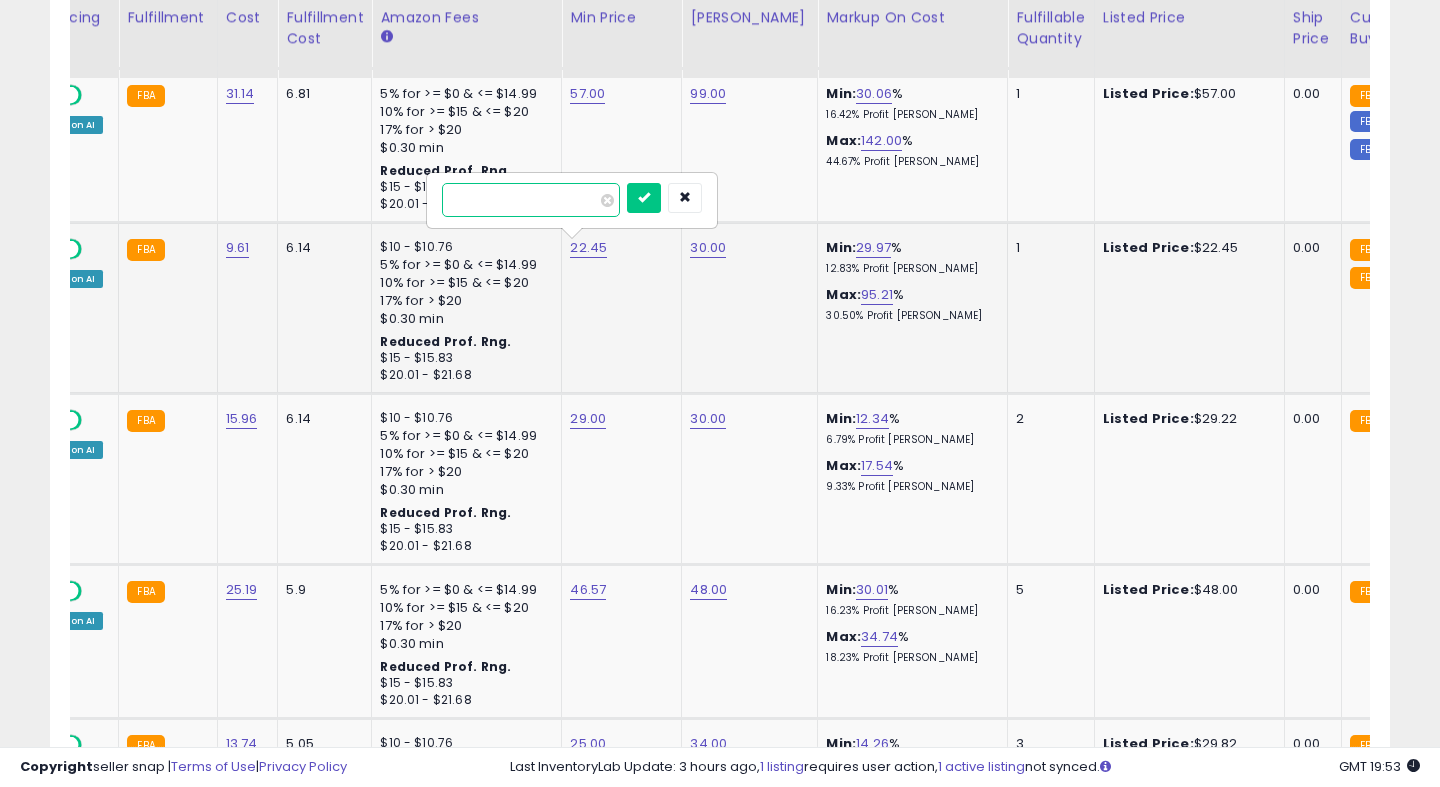 click on "*****" at bounding box center [531, 200] 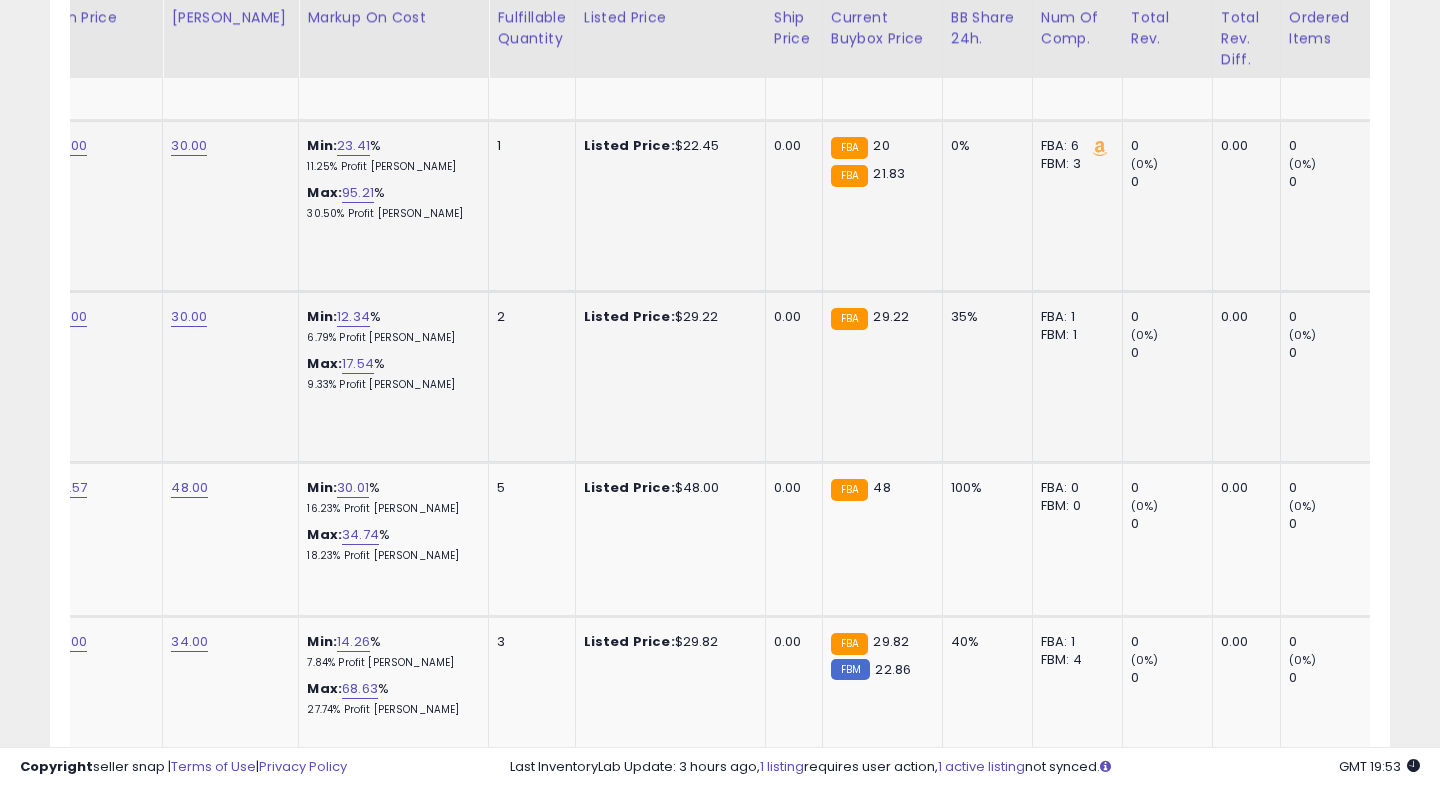 click on "30.00" at bounding box center (227, 317) 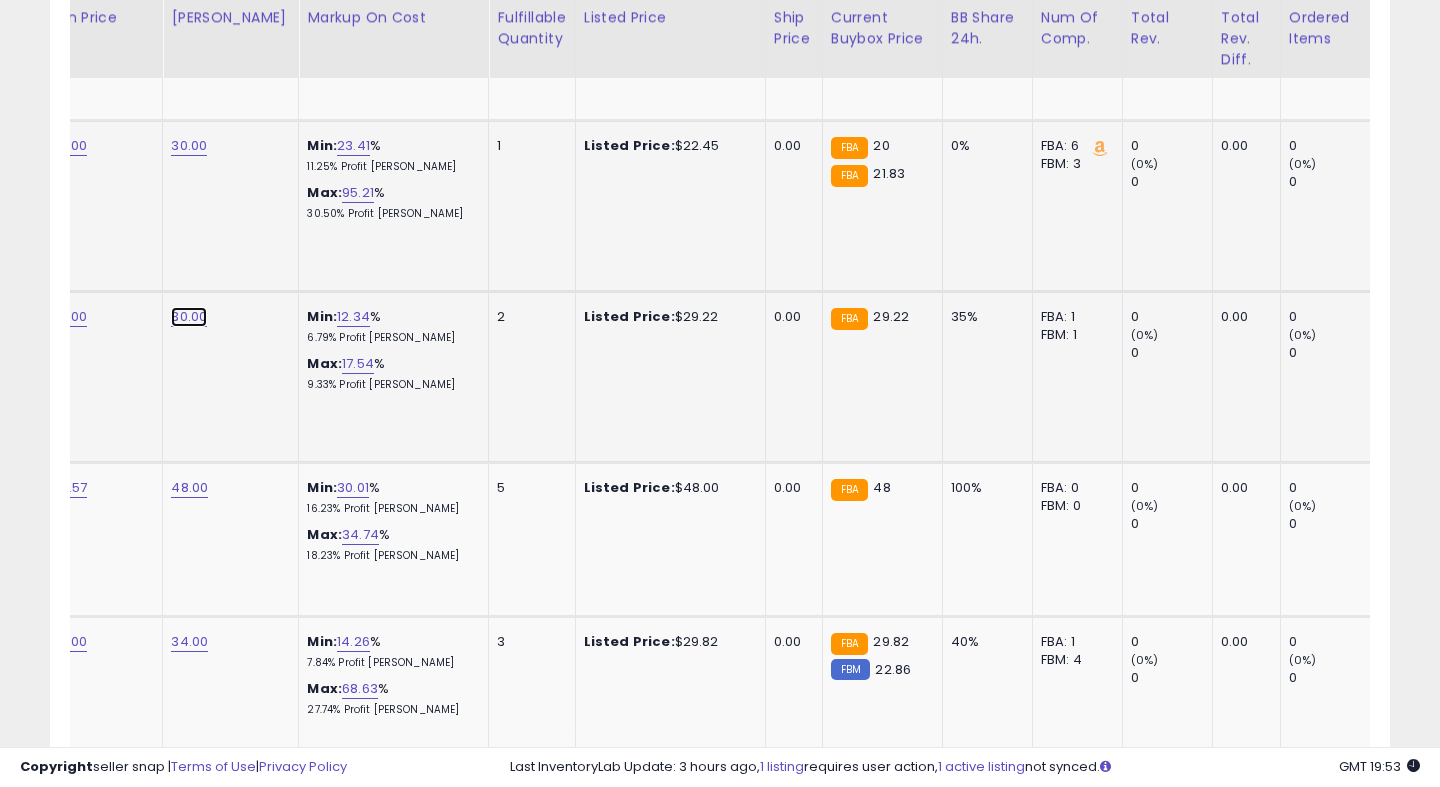 click on "30.00" at bounding box center (189, -510) 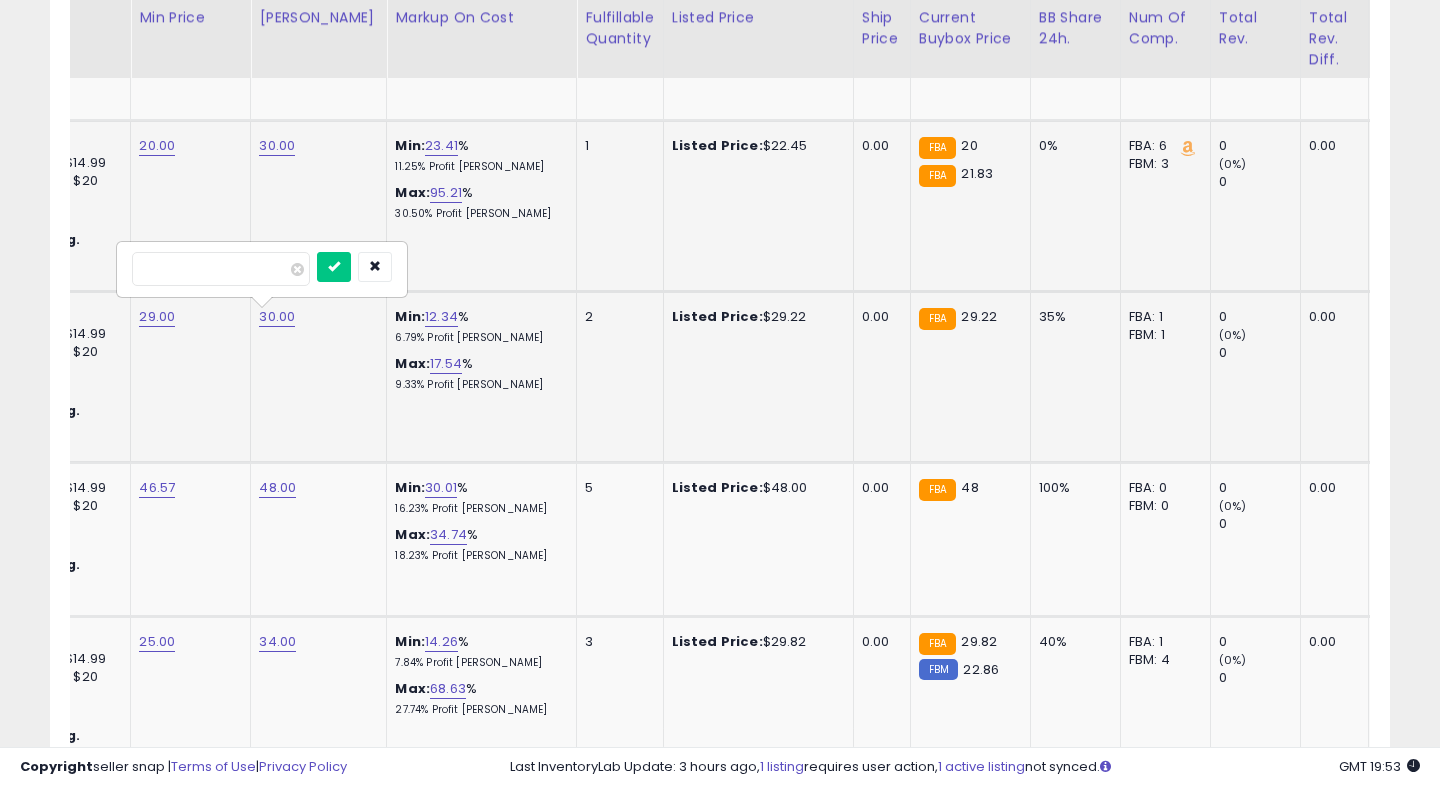 click on "**" at bounding box center [221, 269] 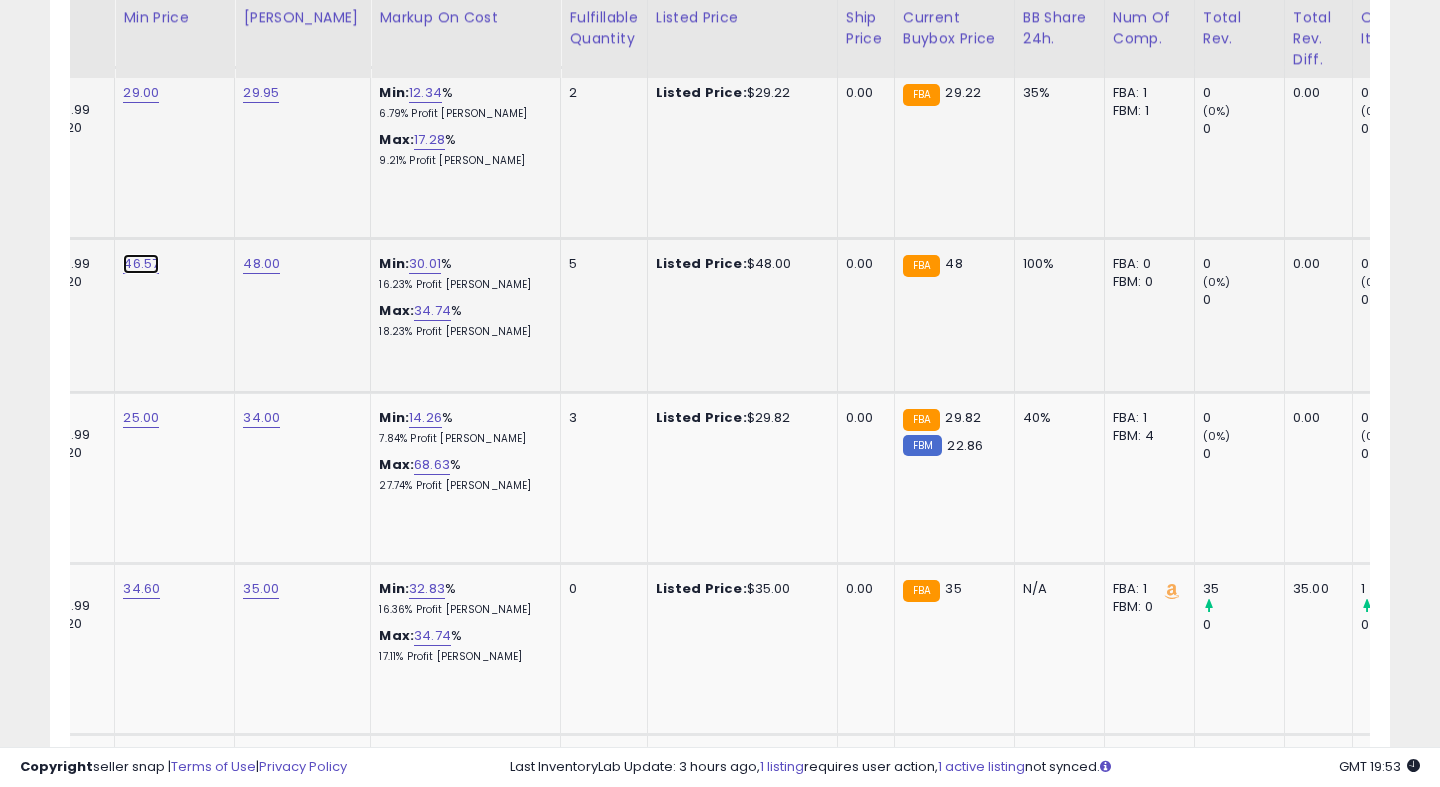 click on "46.57" at bounding box center (139, -734) 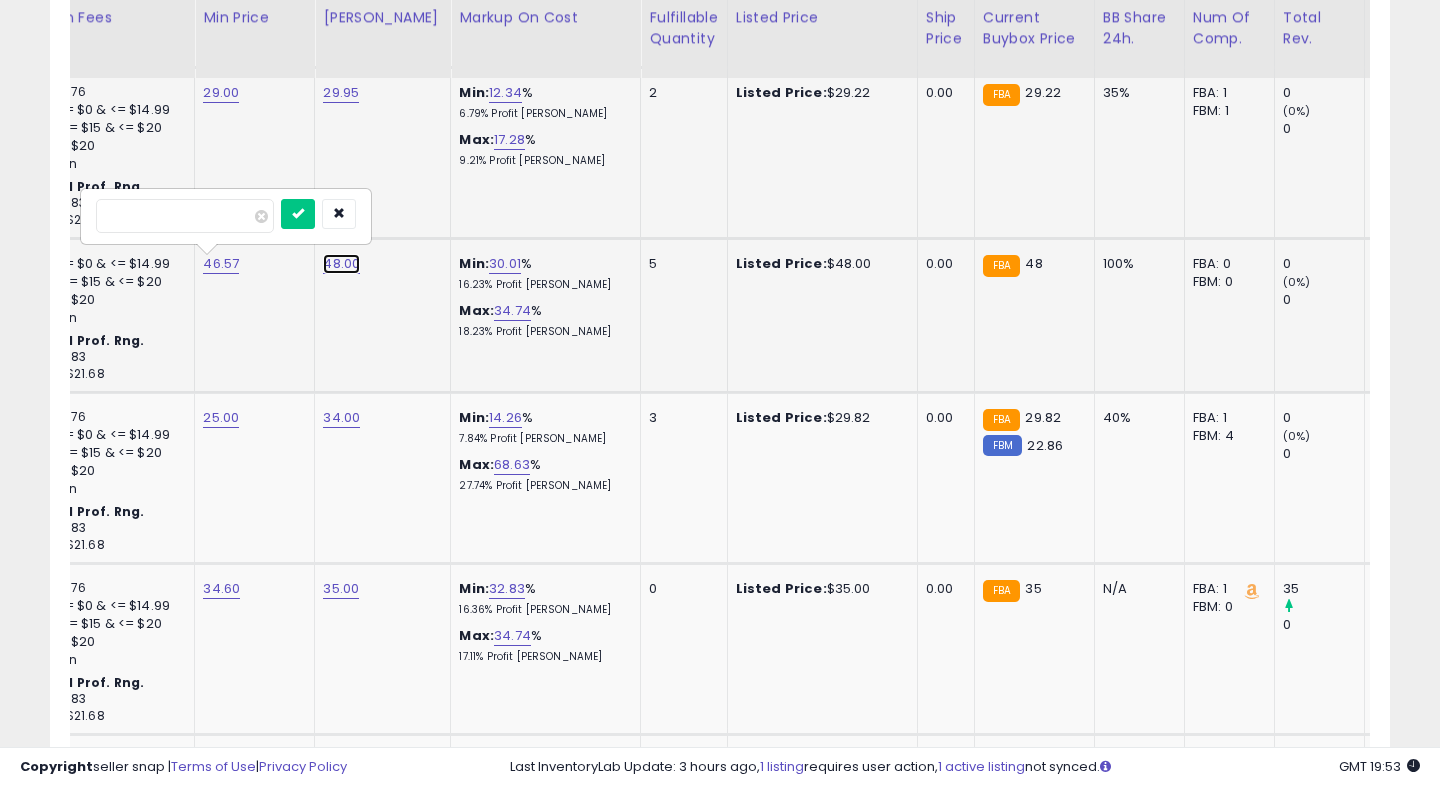 click on "48.00" at bounding box center (341, -734) 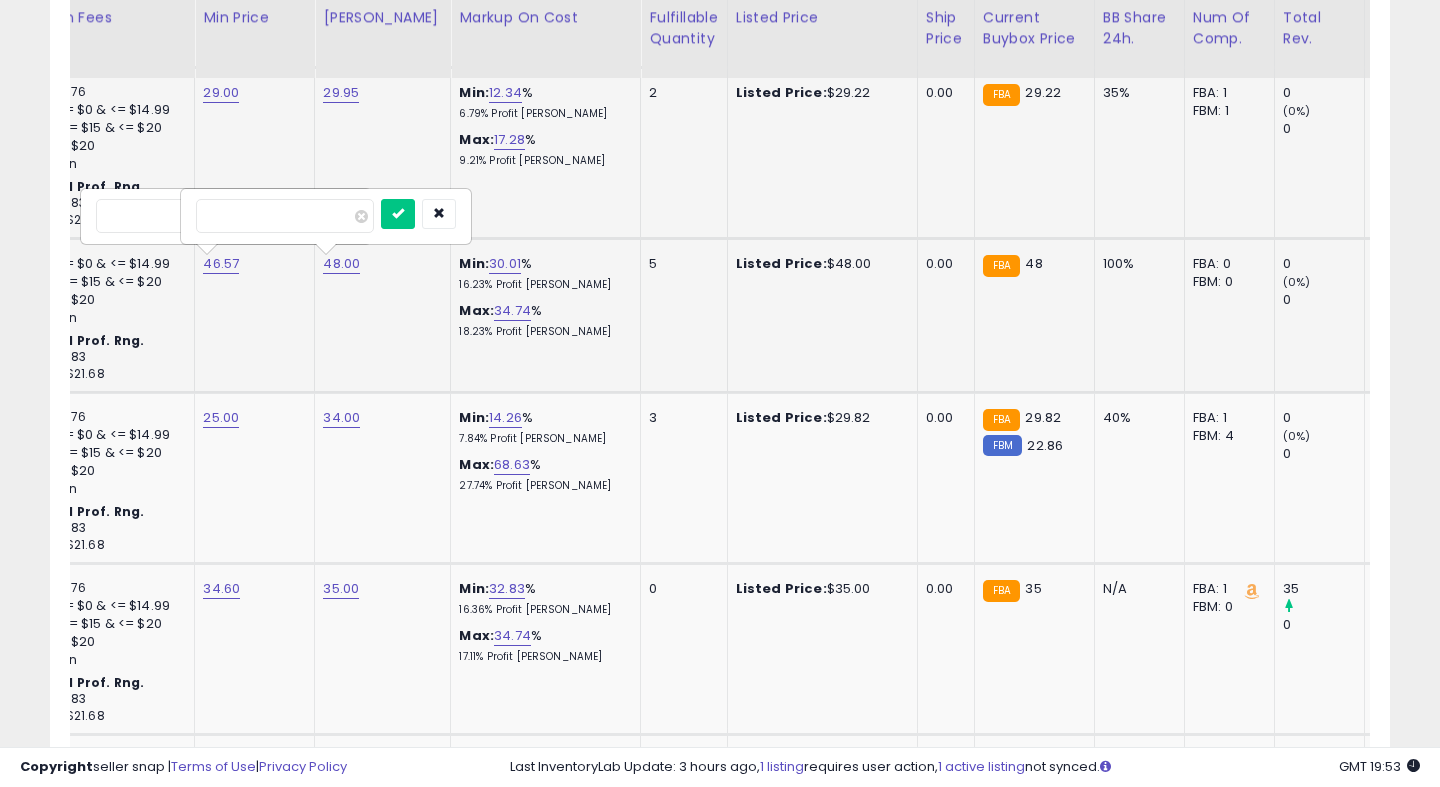 click on "*****" at bounding box center [285, 216] 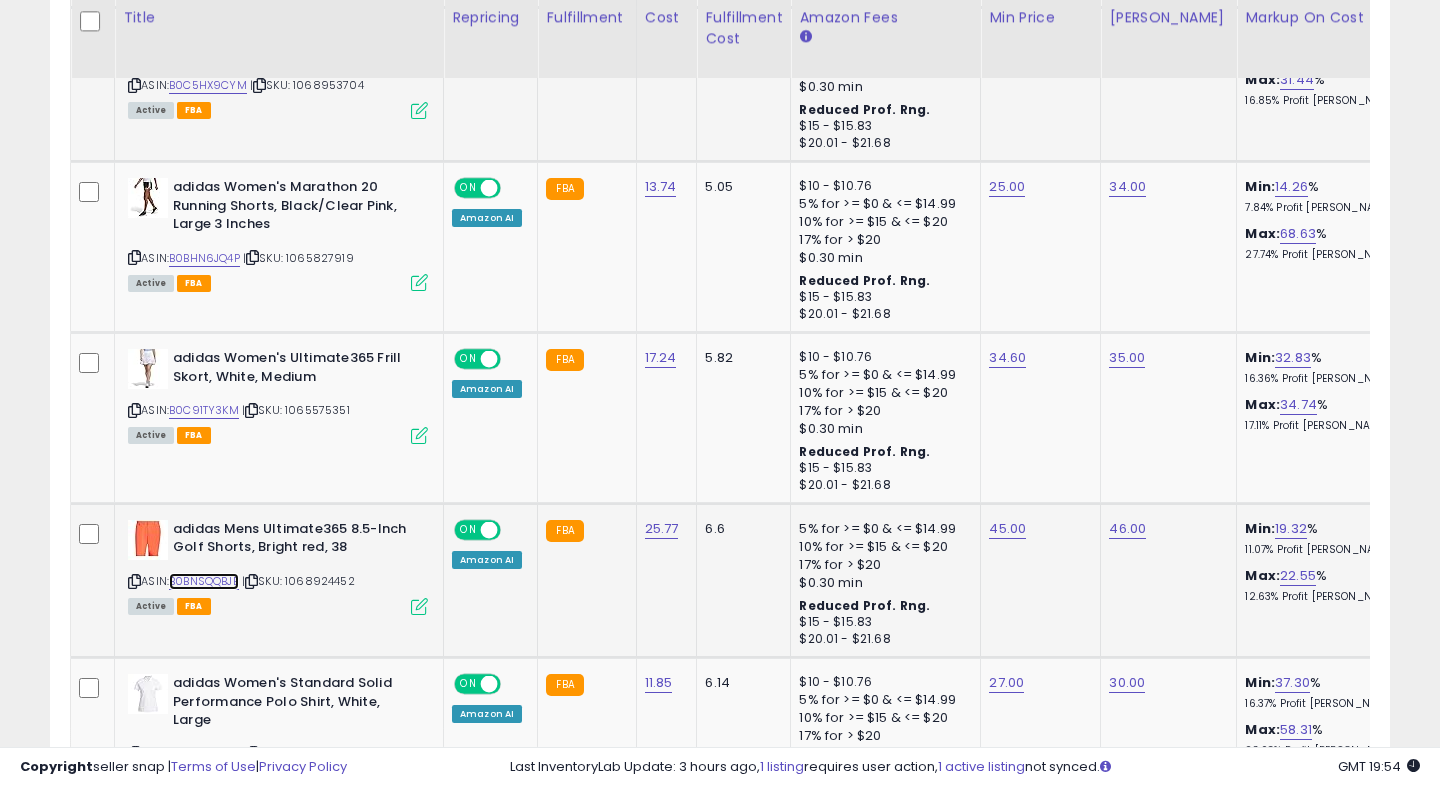 click on "B0BNSQQBJB" at bounding box center [204, 581] 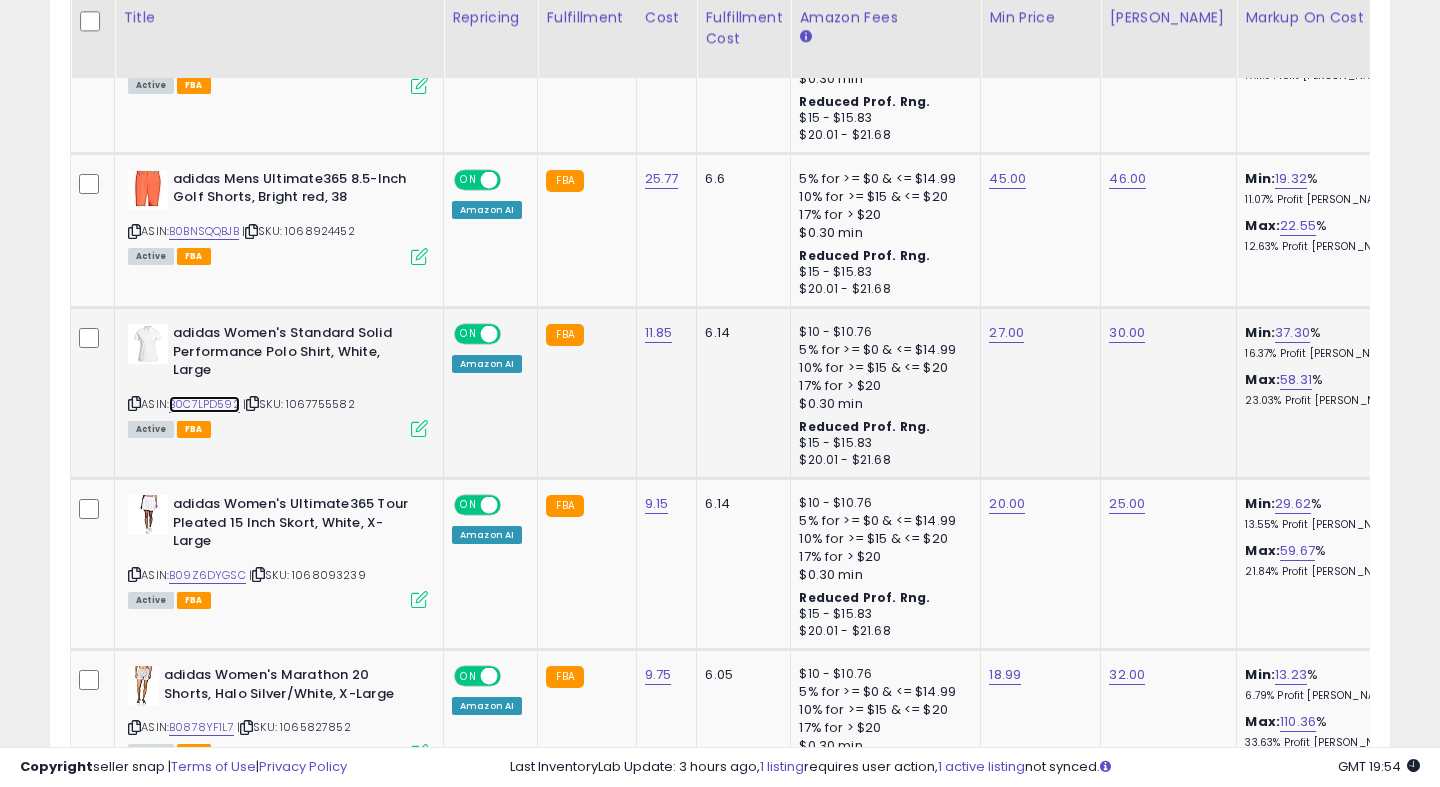 click on "B0C7LPD592" at bounding box center (204, 404) 